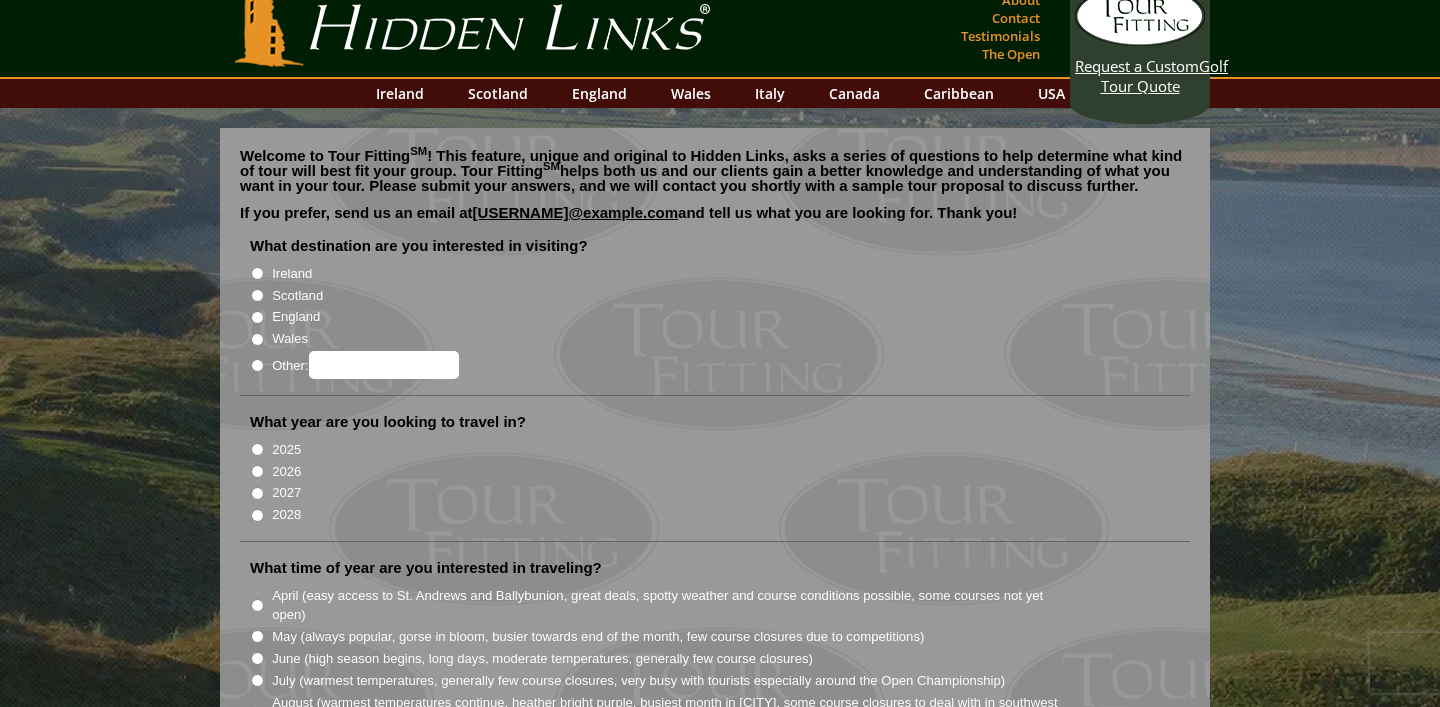scroll, scrollTop: 28, scrollLeft: 0, axis: vertical 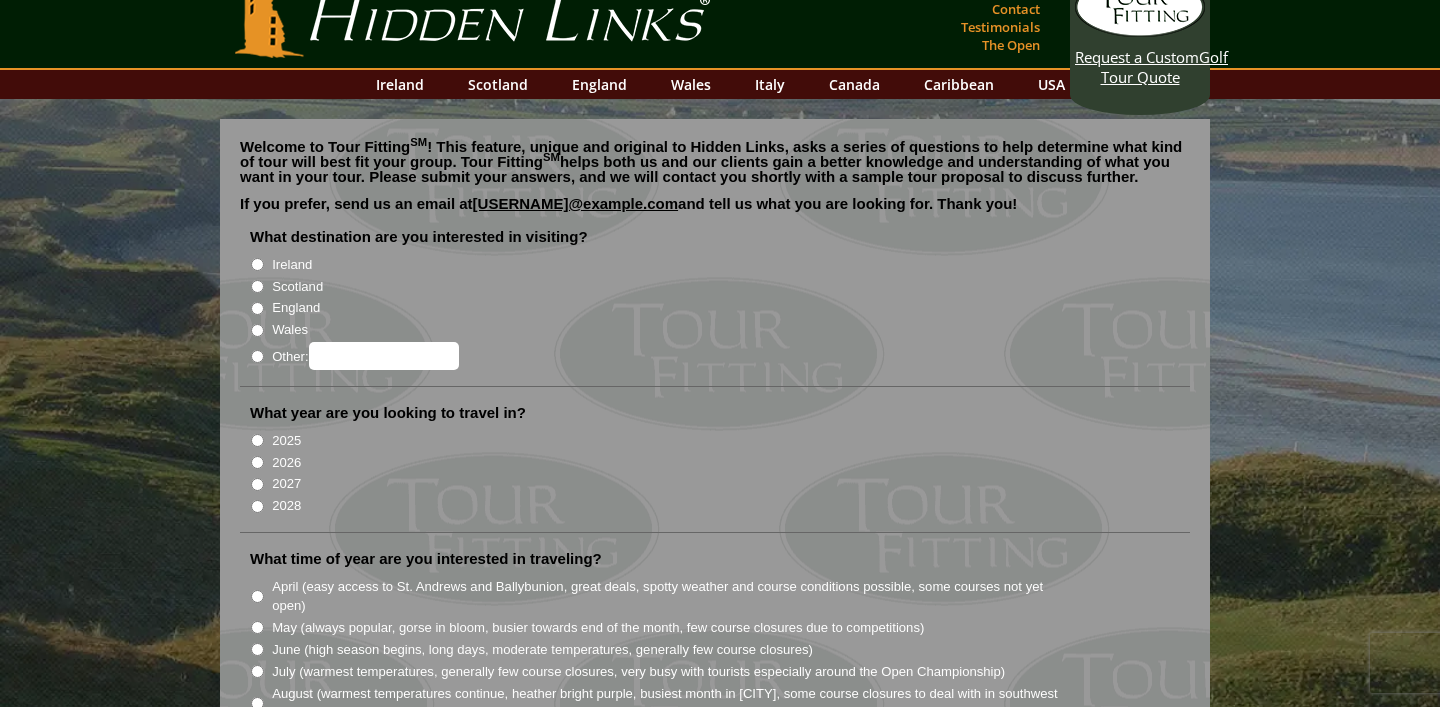 click on "Ireland" at bounding box center [723, 264] 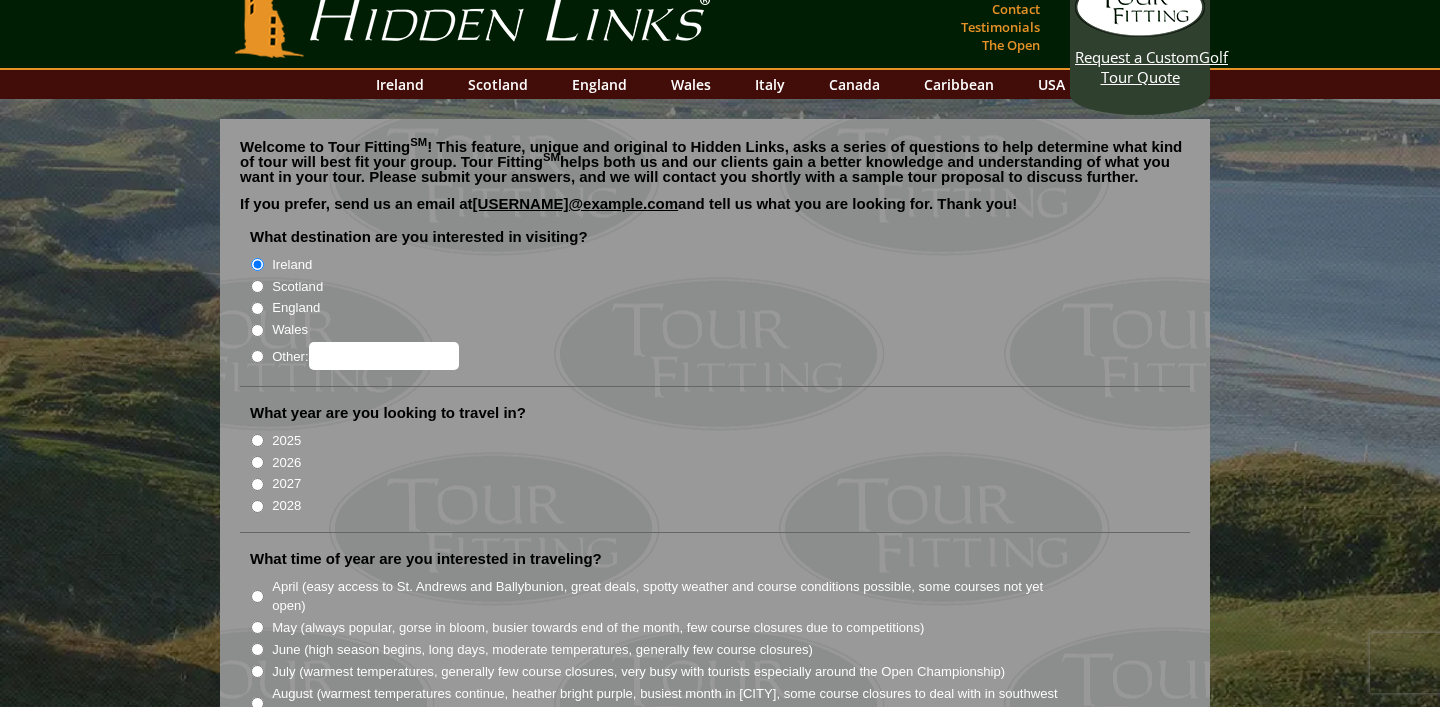 scroll, scrollTop: 49, scrollLeft: 0, axis: vertical 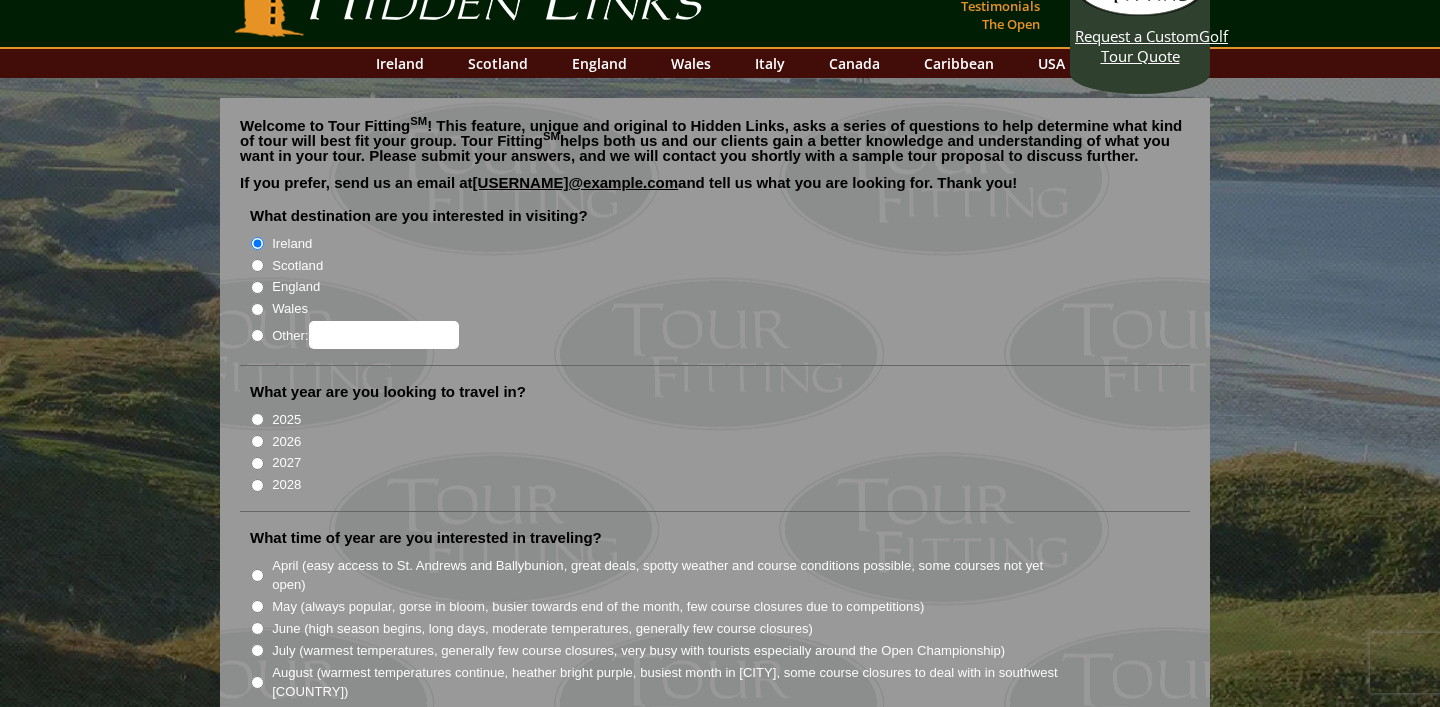click on "2025" at bounding box center (257, 419) 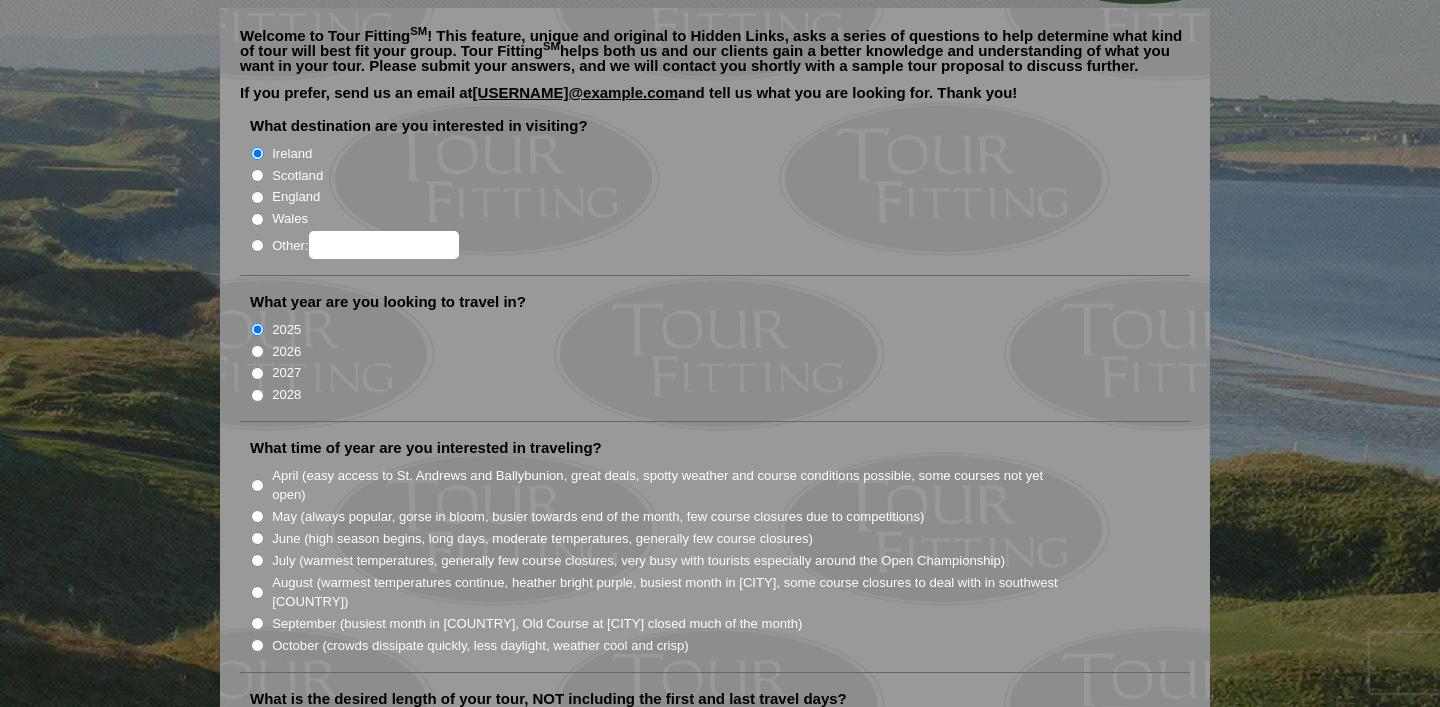 scroll, scrollTop: 144, scrollLeft: 0, axis: vertical 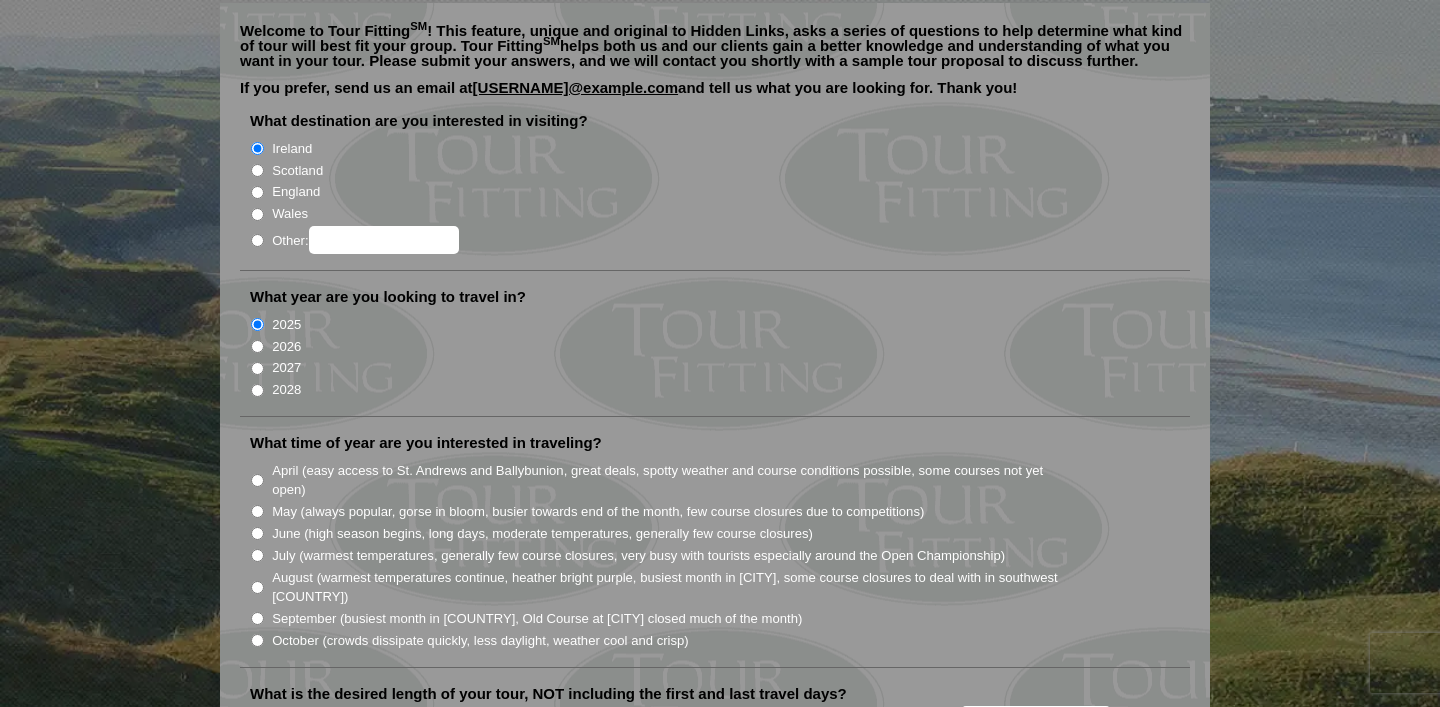 click on "October (crowds dissipate quickly, less daylight, weather cool and crisp)" at bounding box center (723, 640) 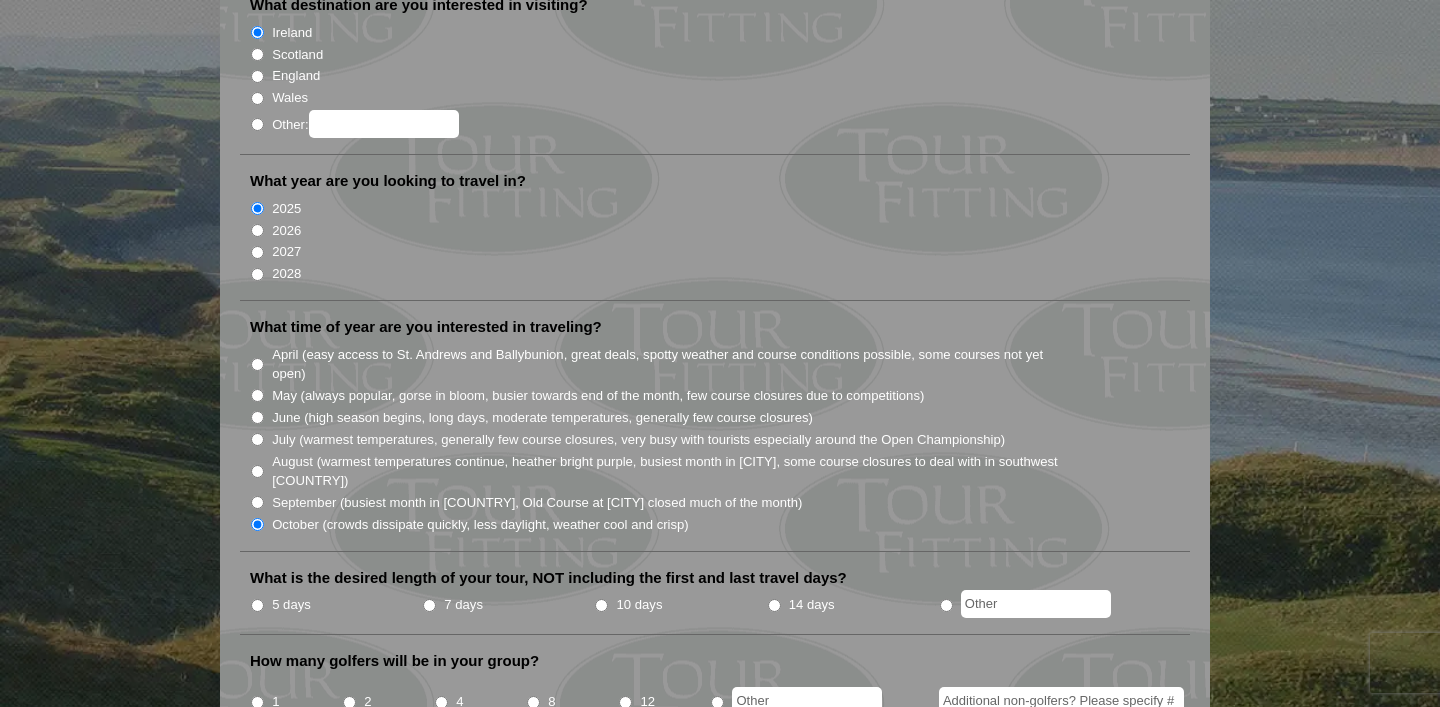 scroll, scrollTop: 262, scrollLeft: 0, axis: vertical 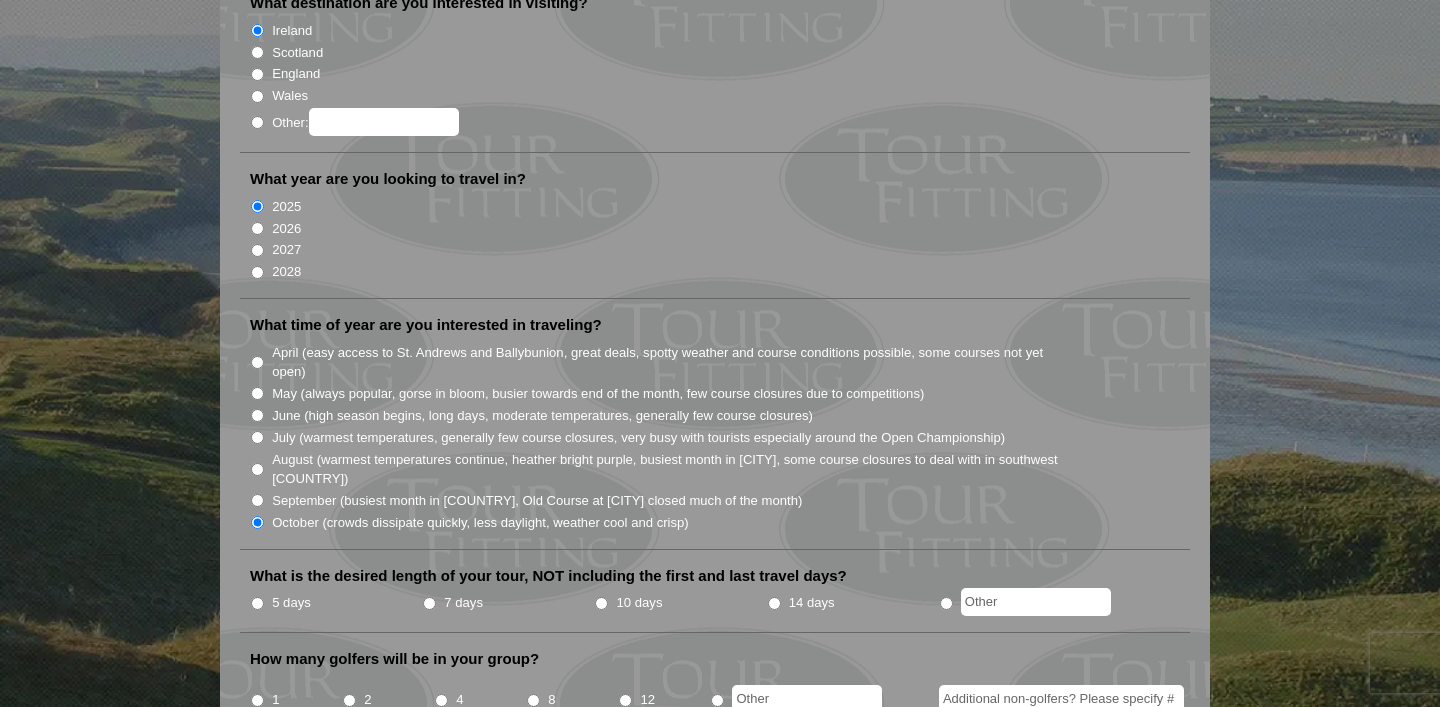 click on "5 days" at bounding box center [257, 603] 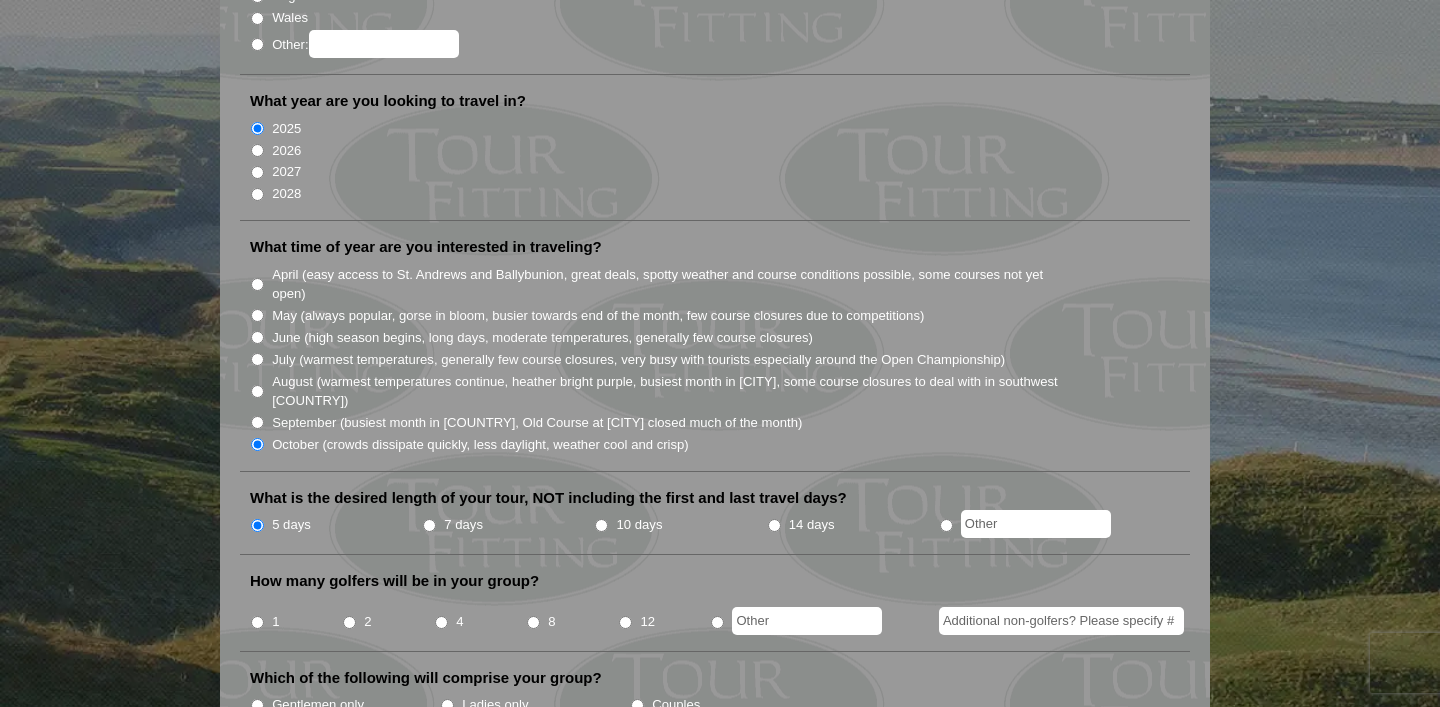 scroll, scrollTop: 344, scrollLeft: 0, axis: vertical 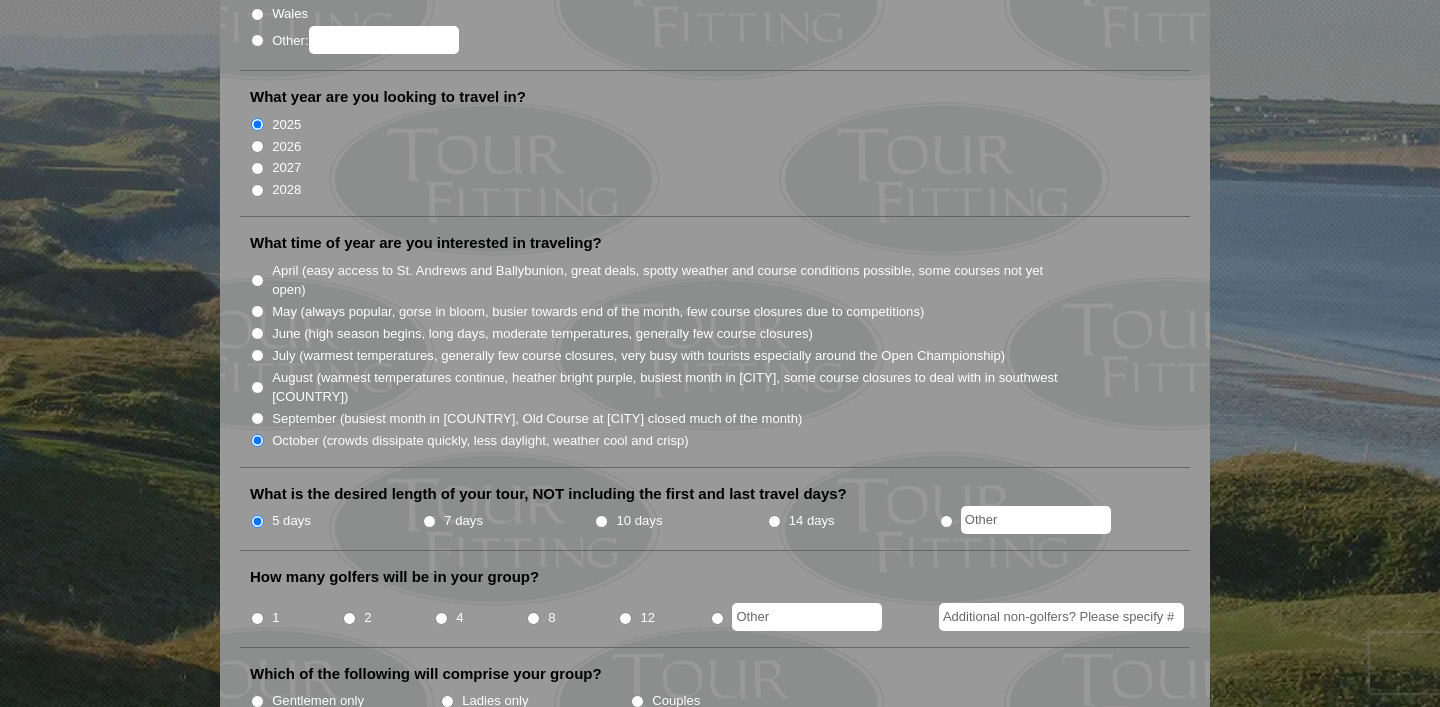 click on "1" at bounding box center (257, 618) 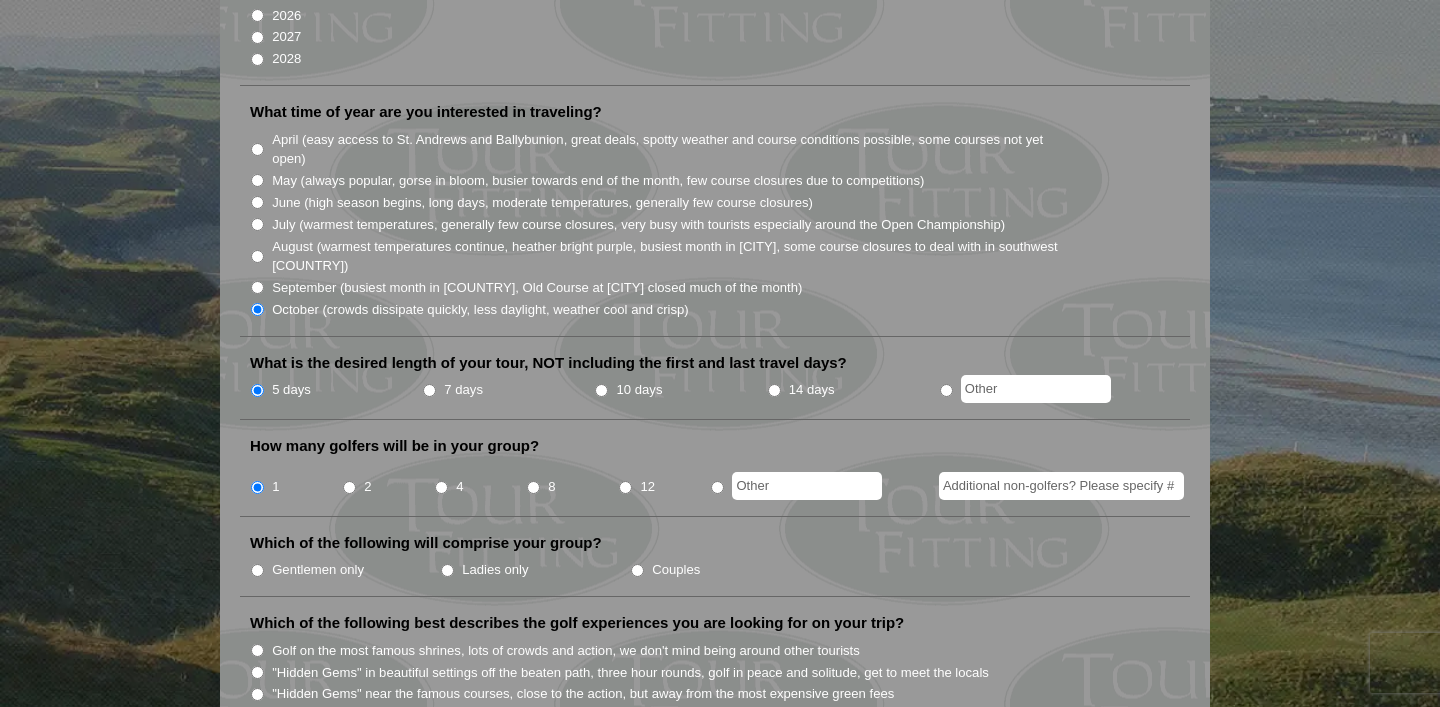 scroll, scrollTop: 476, scrollLeft: 0, axis: vertical 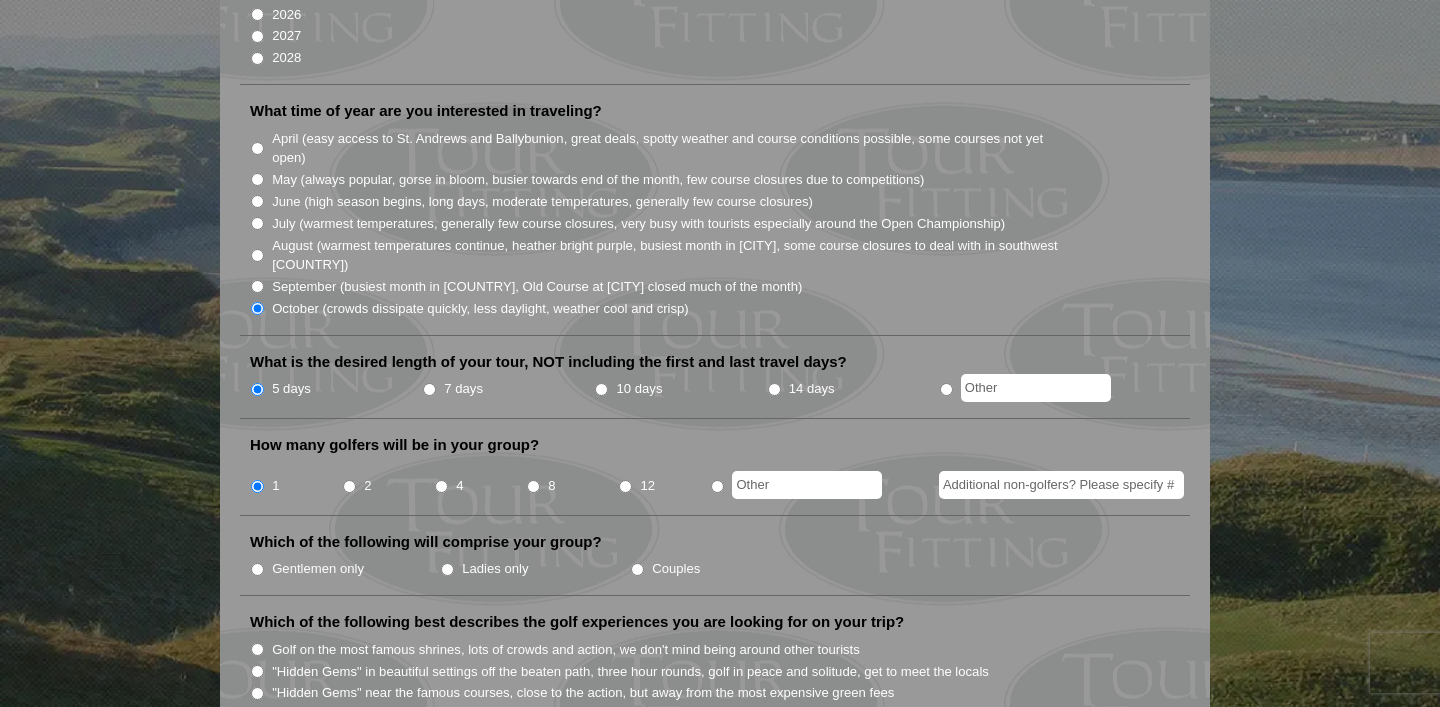 click on "Gentlemen only" at bounding box center [257, 569] 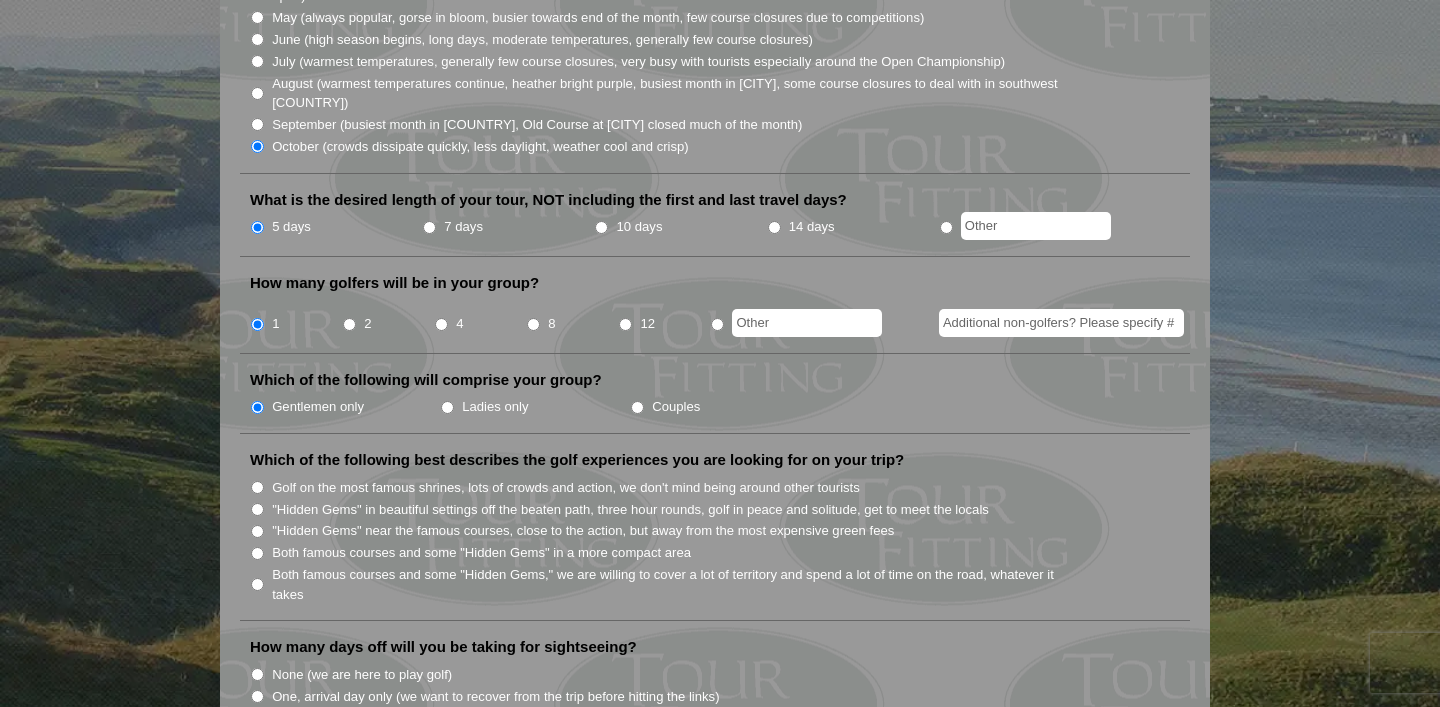 scroll, scrollTop: 639, scrollLeft: 0, axis: vertical 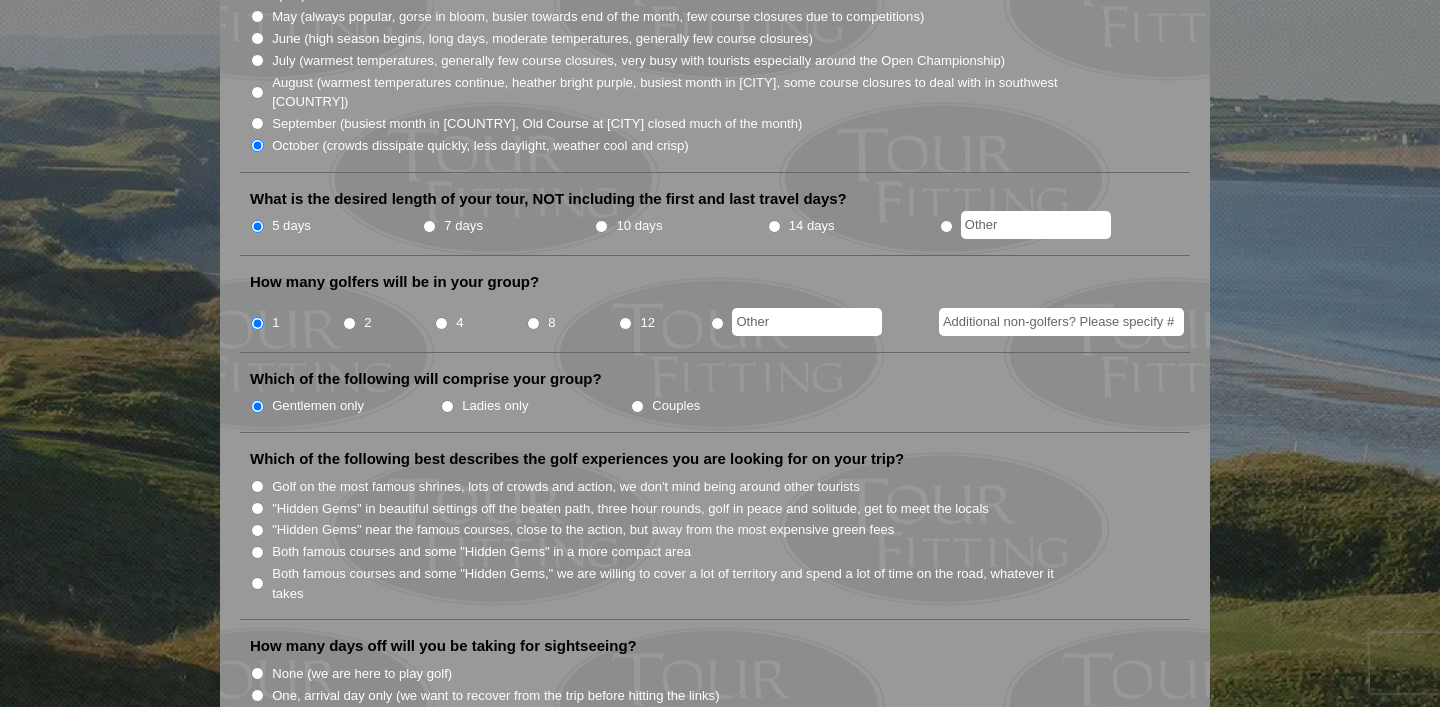 click on "Golf on the most famous shrines, lots of crowds and action, we don't mind being around other tourists" at bounding box center [257, 486] 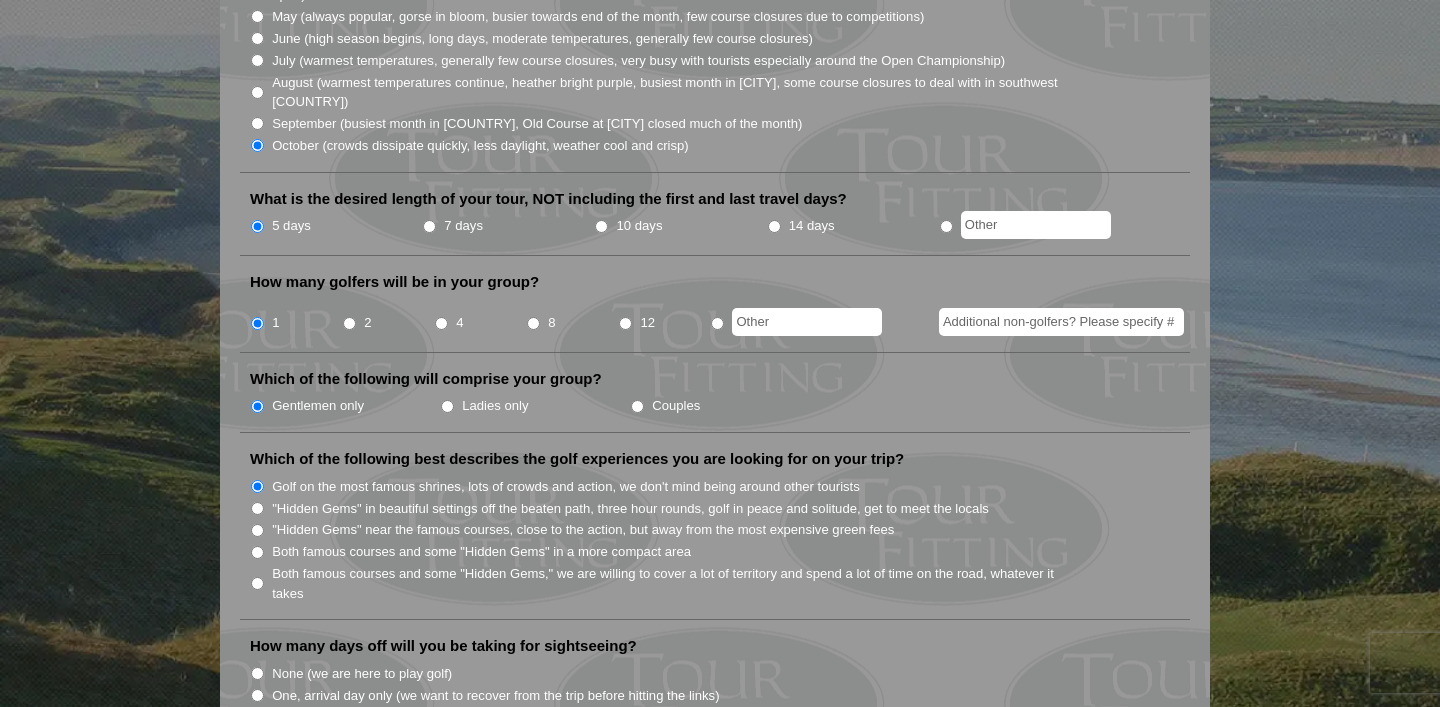 click on ""Hidden Gems" in beautiful settings off the beaten path, three hour rounds, golf in peace and solitude, get to meet the locals" at bounding box center (630, 509) 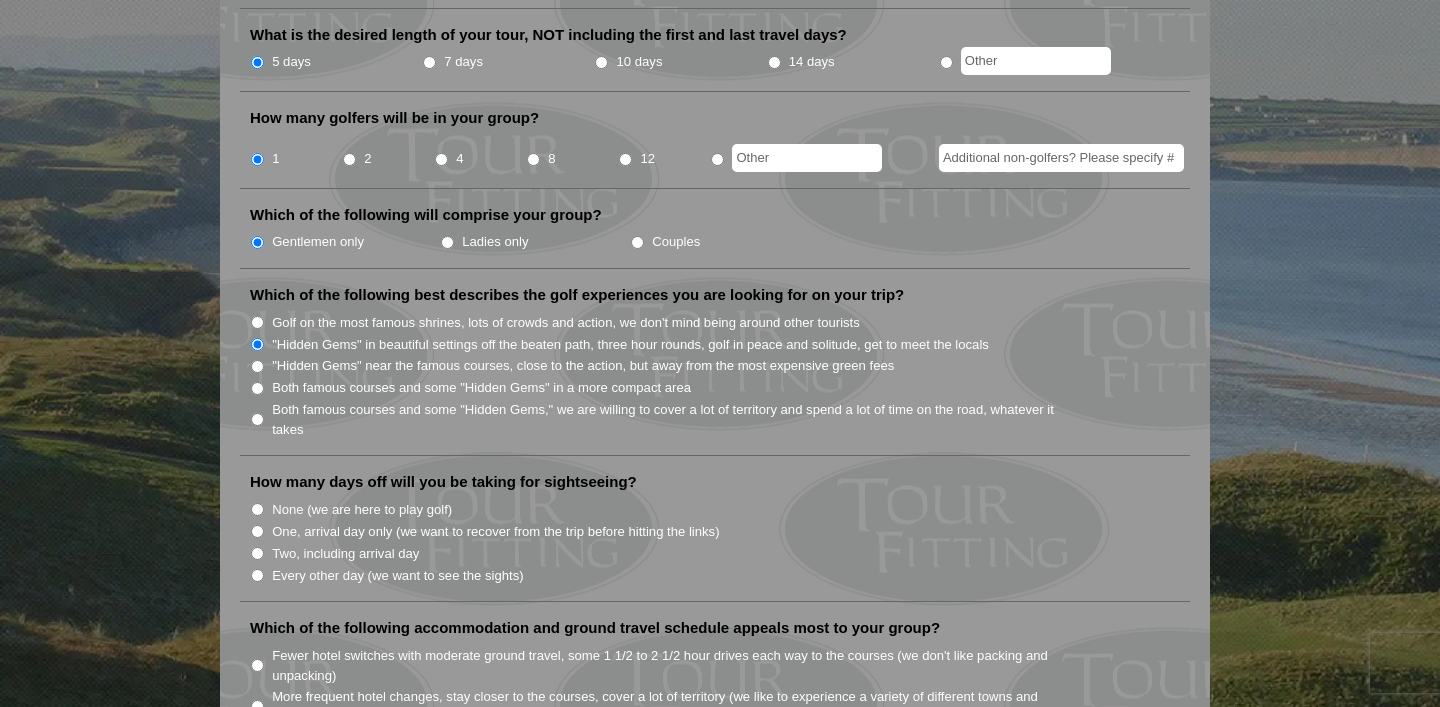 scroll, scrollTop: 804, scrollLeft: 0, axis: vertical 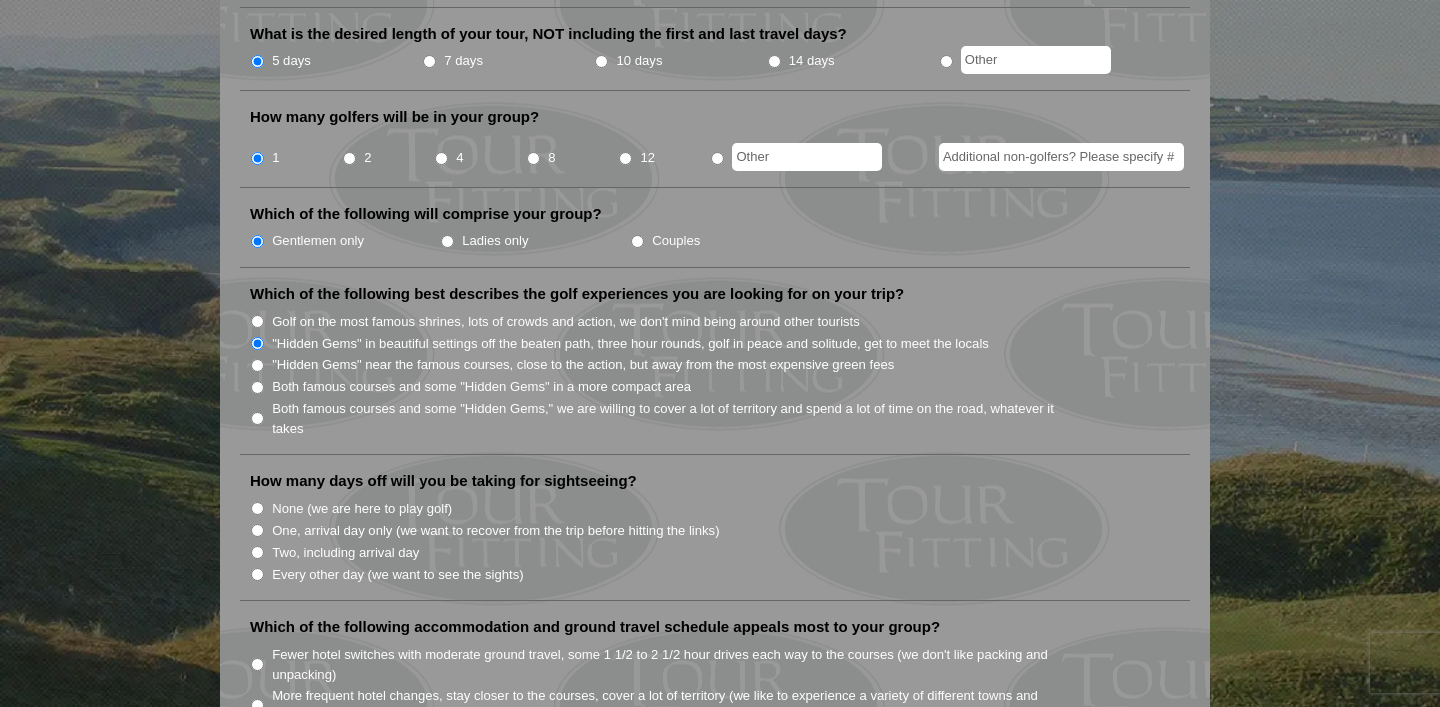 click on "Both famous courses and some "Hidden Gems" in a more compact area" at bounding box center (481, 387) 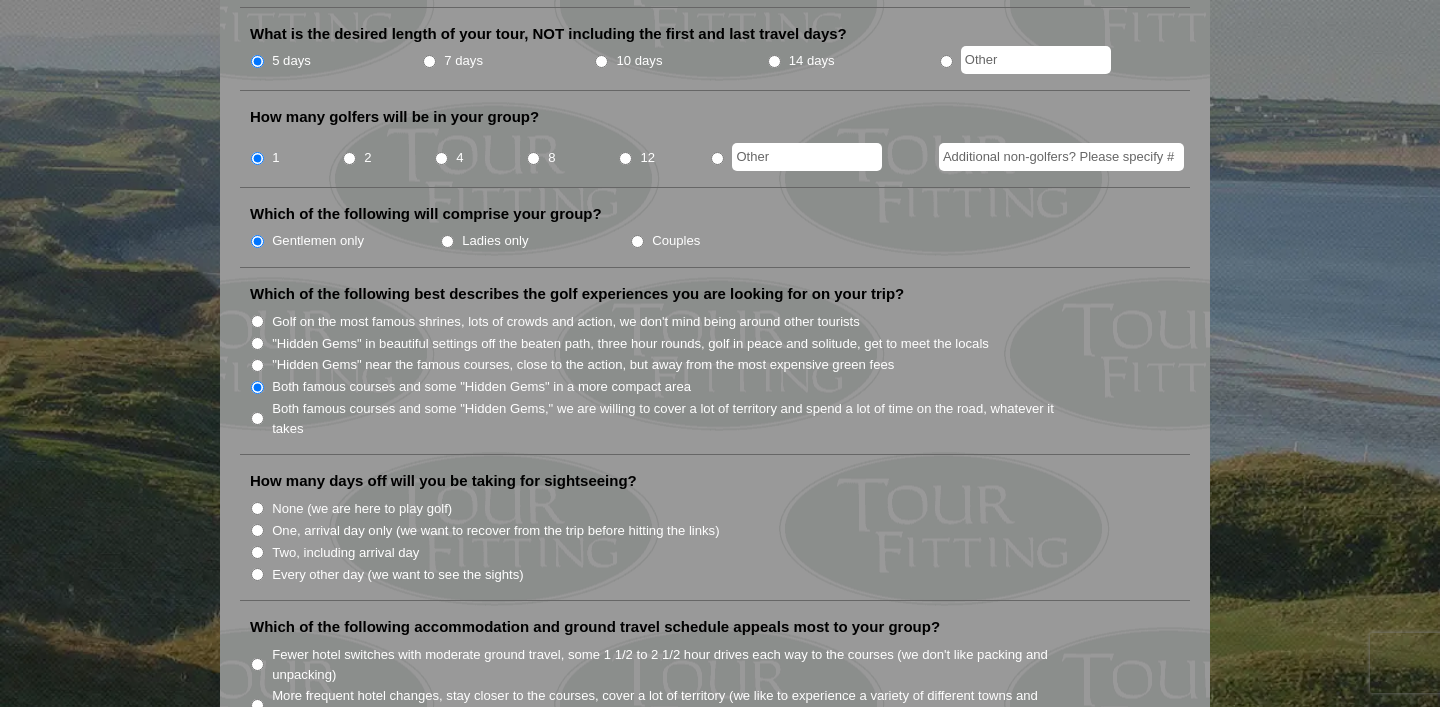 click on "Both famous courses and some "Hidden Gems," we are willing to cover a lot of territory and spend a lot of time on the road, whatever it takes" at bounding box center (674, 418) 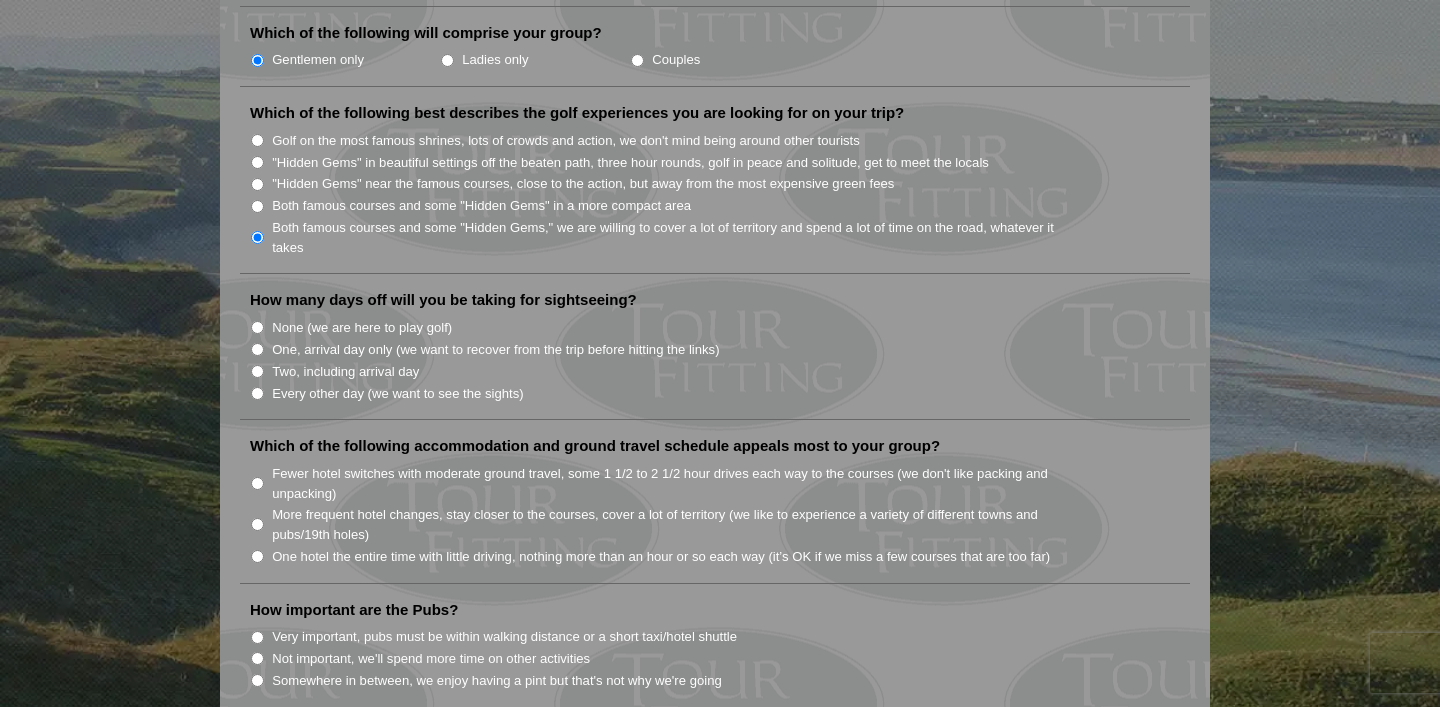 scroll, scrollTop: 987, scrollLeft: 0, axis: vertical 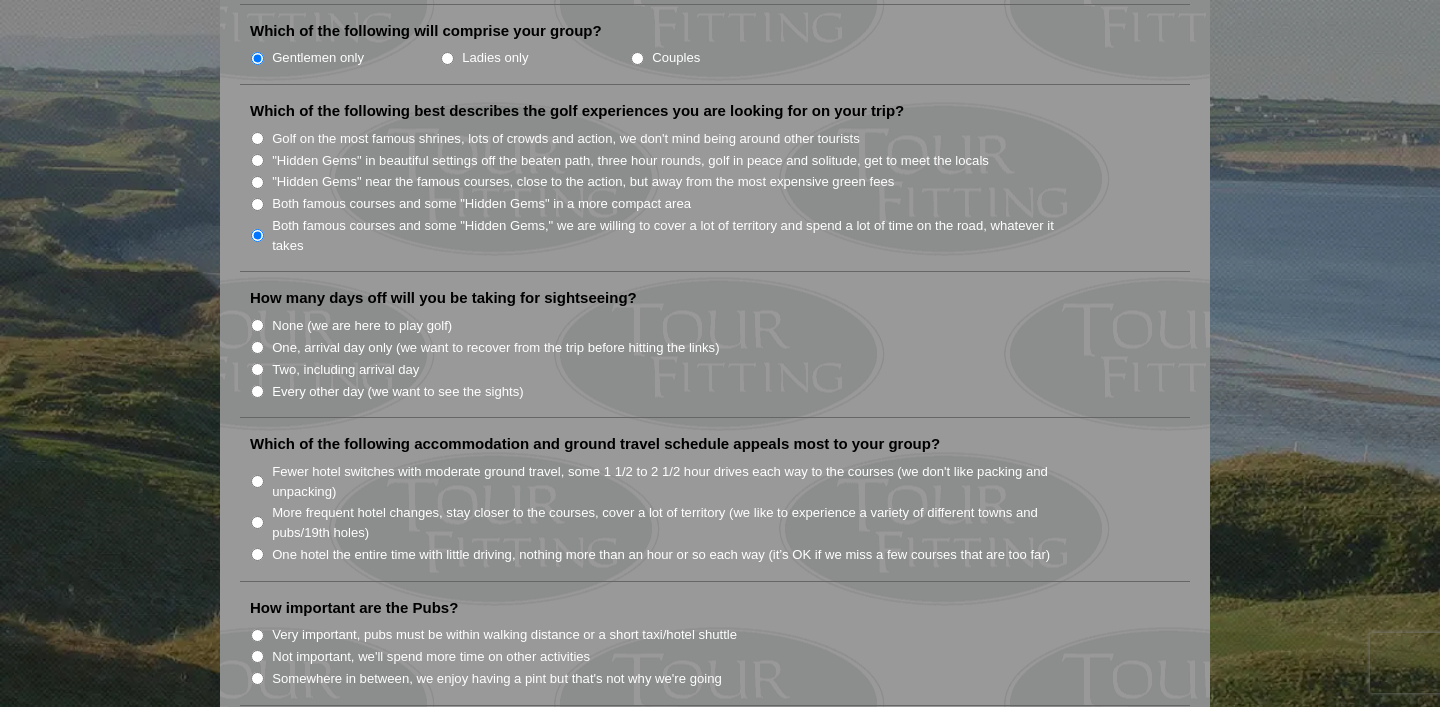 click on "One, arrival day only (we want to recover from the trip before hitting the links)" at bounding box center [495, 348] 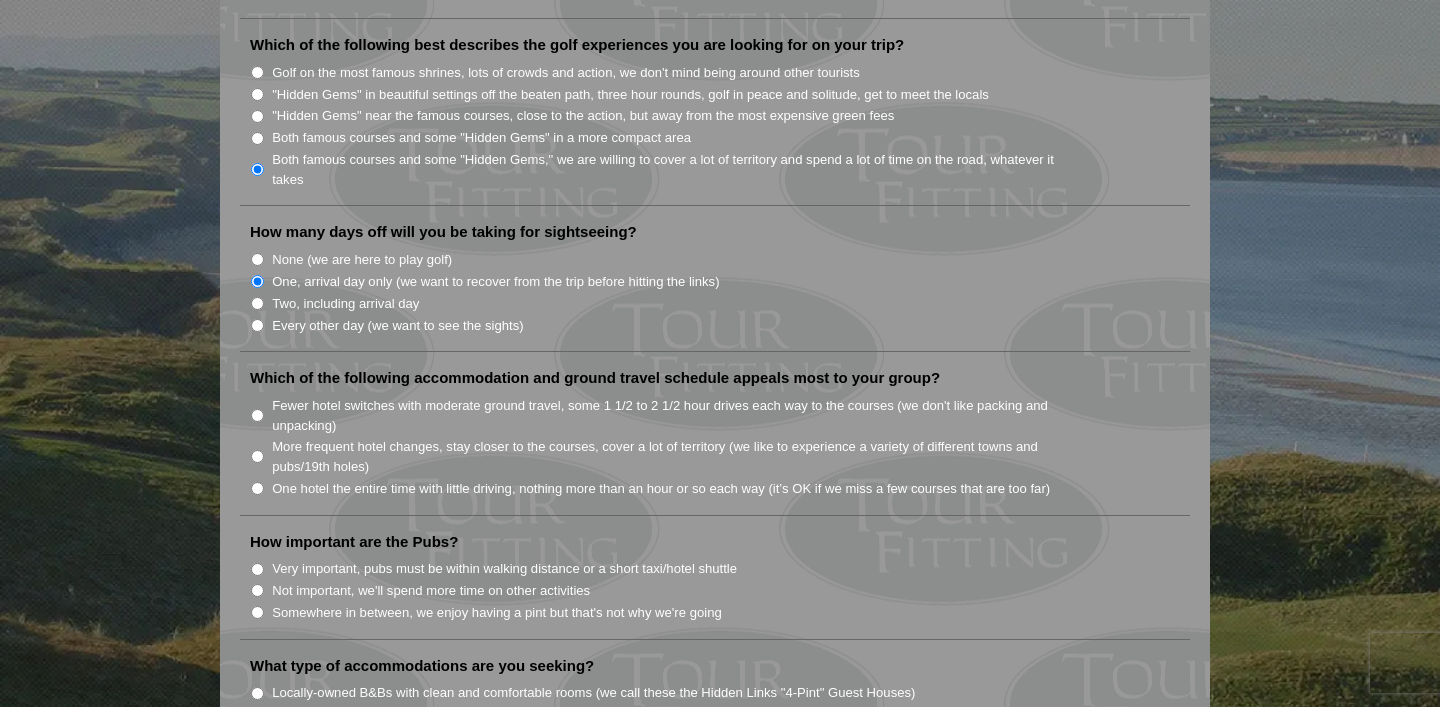 scroll, scrollTop: 1148, scrollLeft: 0, axis: vertical 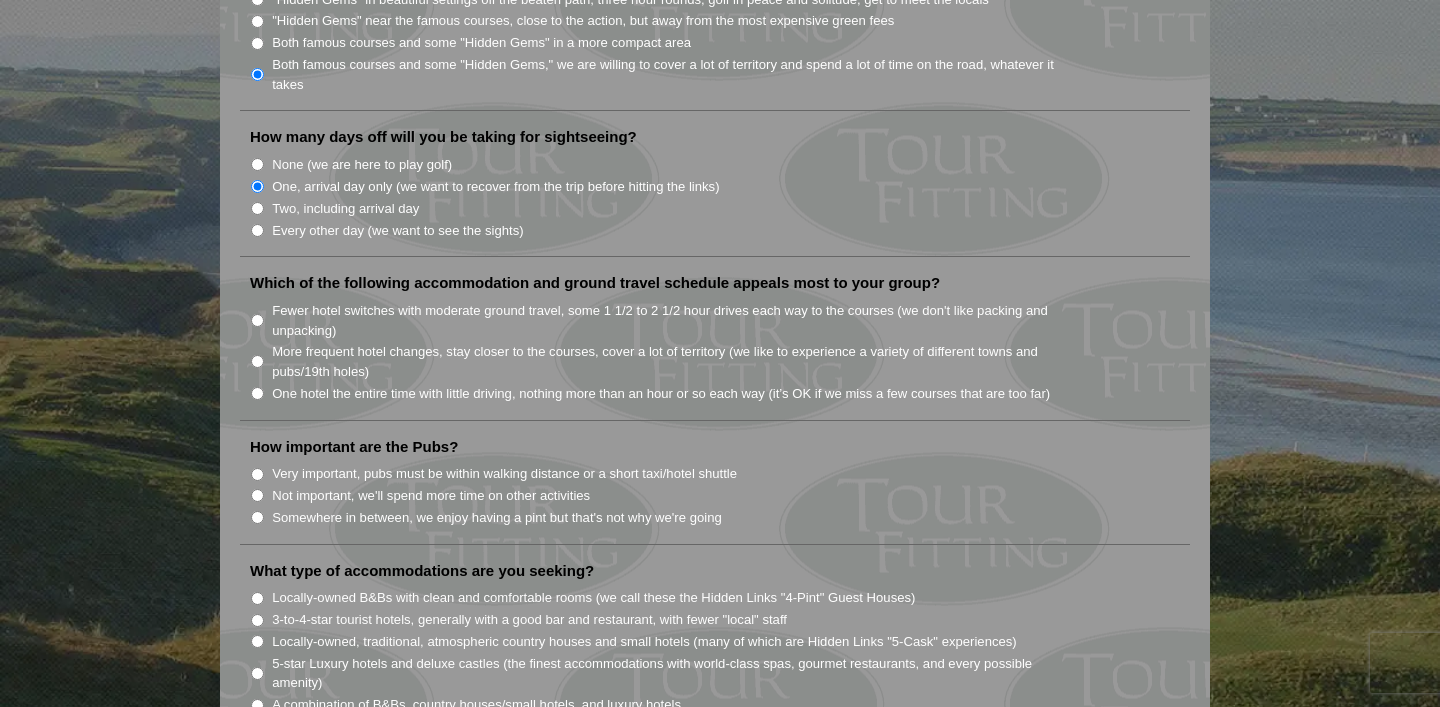 click on "One hotel the entire time with little driving, nothing more than an hour or so each way (it’s OK if we miss a few courses that are too far)" at bounding box center [661, 394] 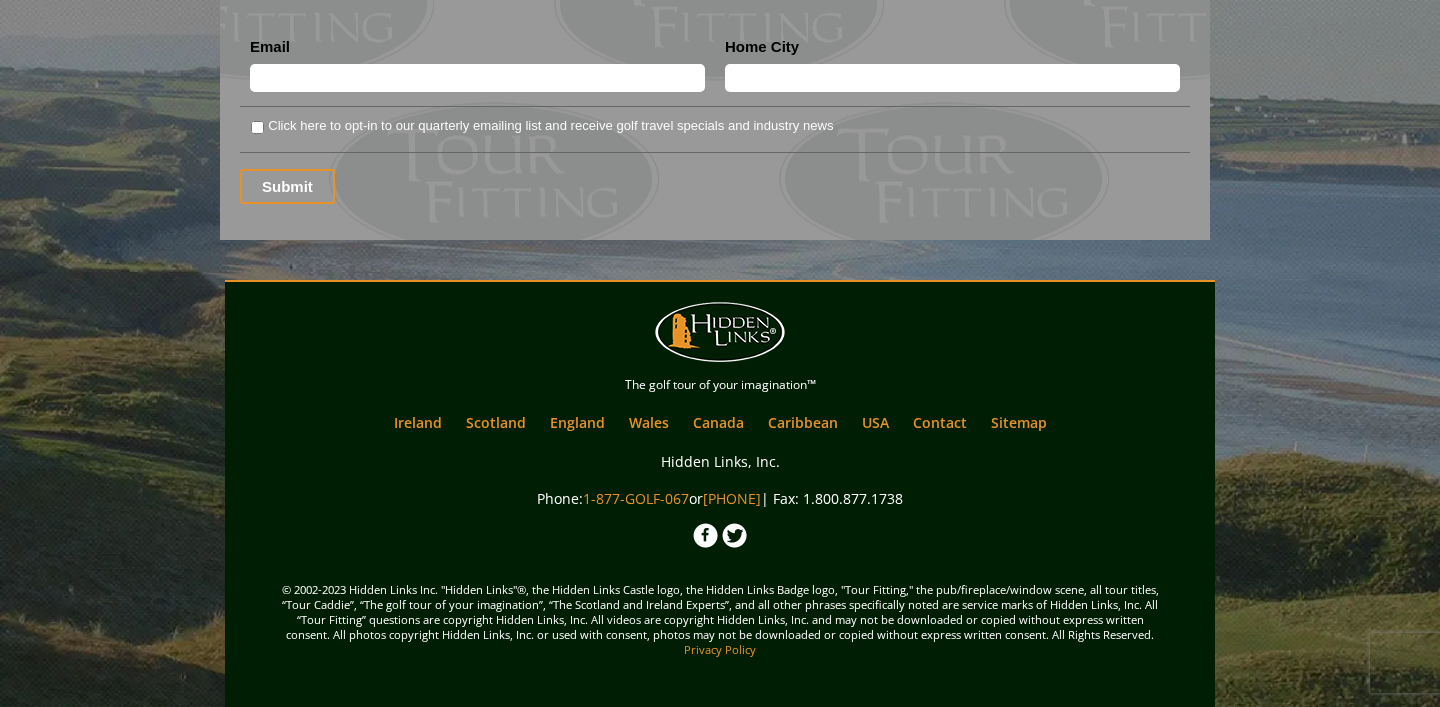 scroll, scrollTop: 1496, scrollLeft: 0, axis: vertical 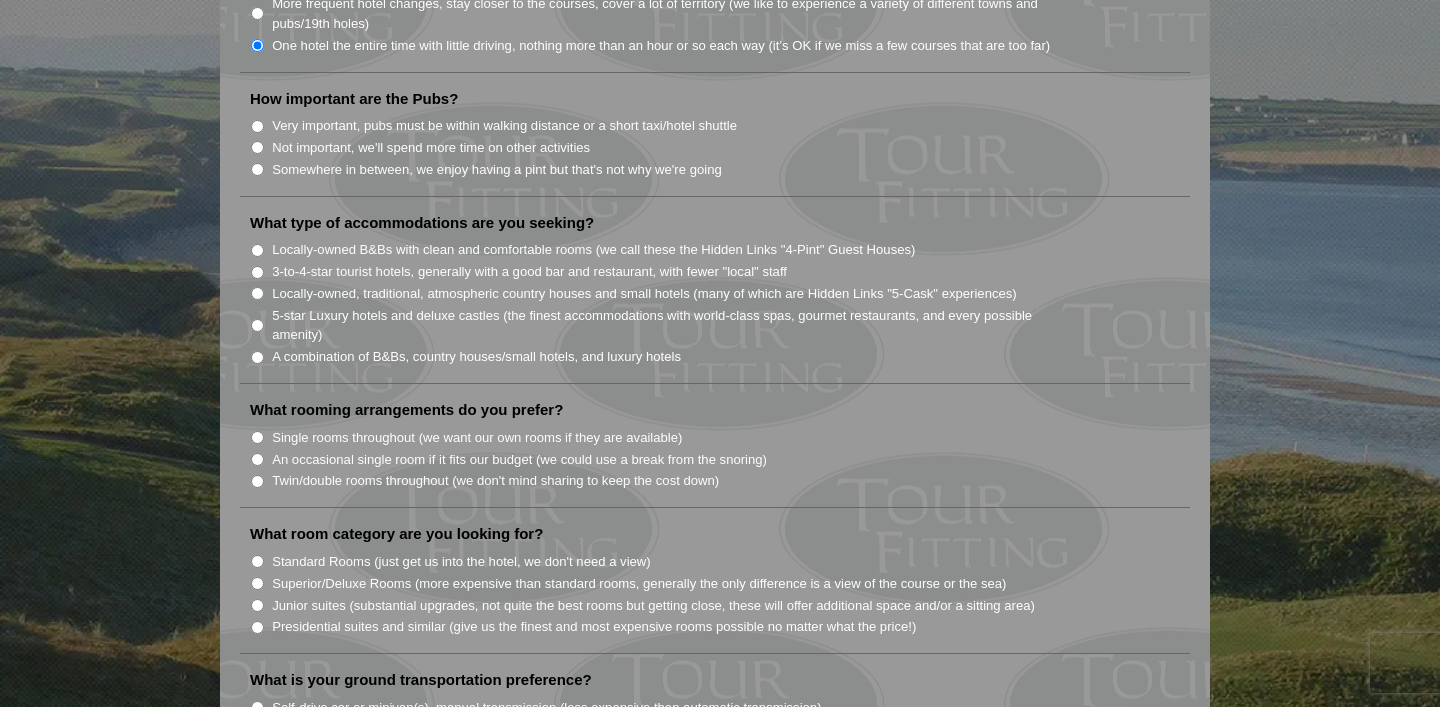 click on "Single rooms throughout (we want our own rooms if they are available)" at bounding box center [477, 438] 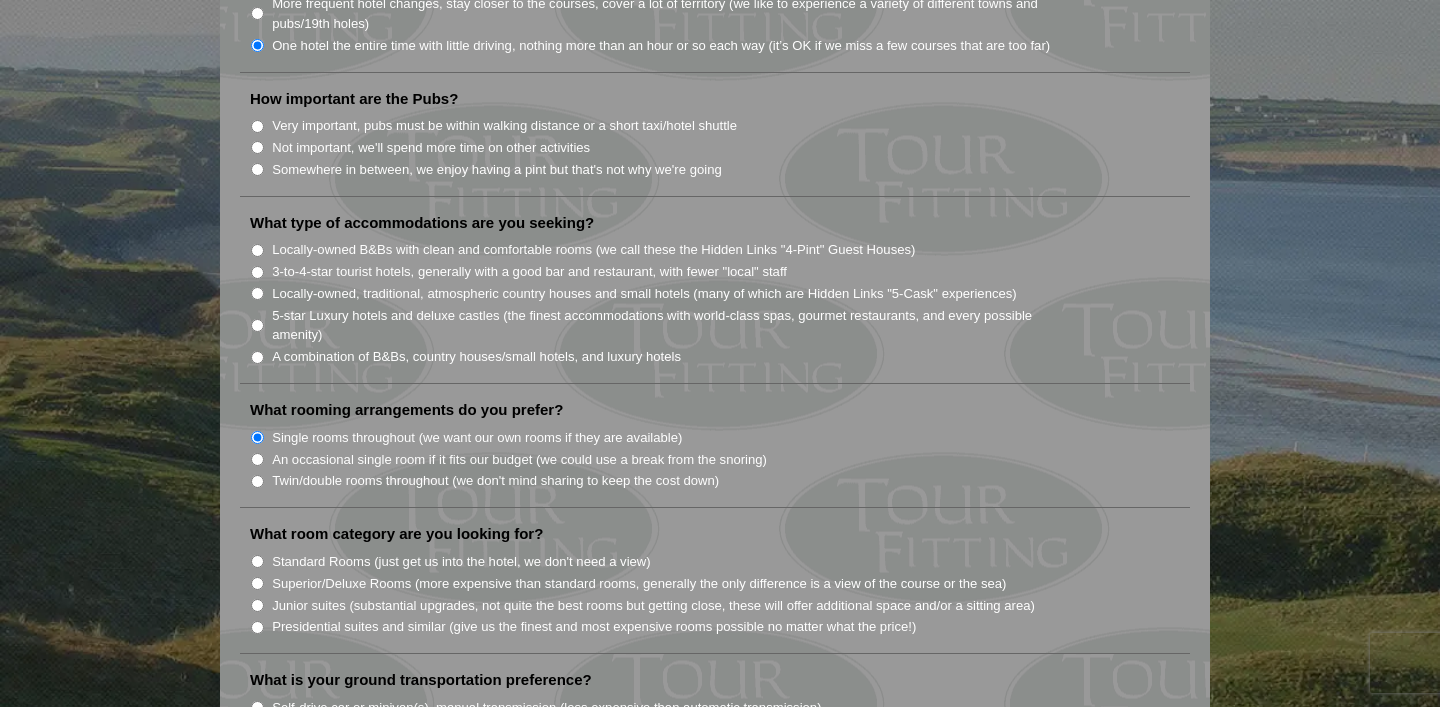 click on "Locally-owned B&Bs with clean and comfortable rooms (we call these the Hidden Links "4-Pint" Guest Houses)" at bounding box center (593, 250) 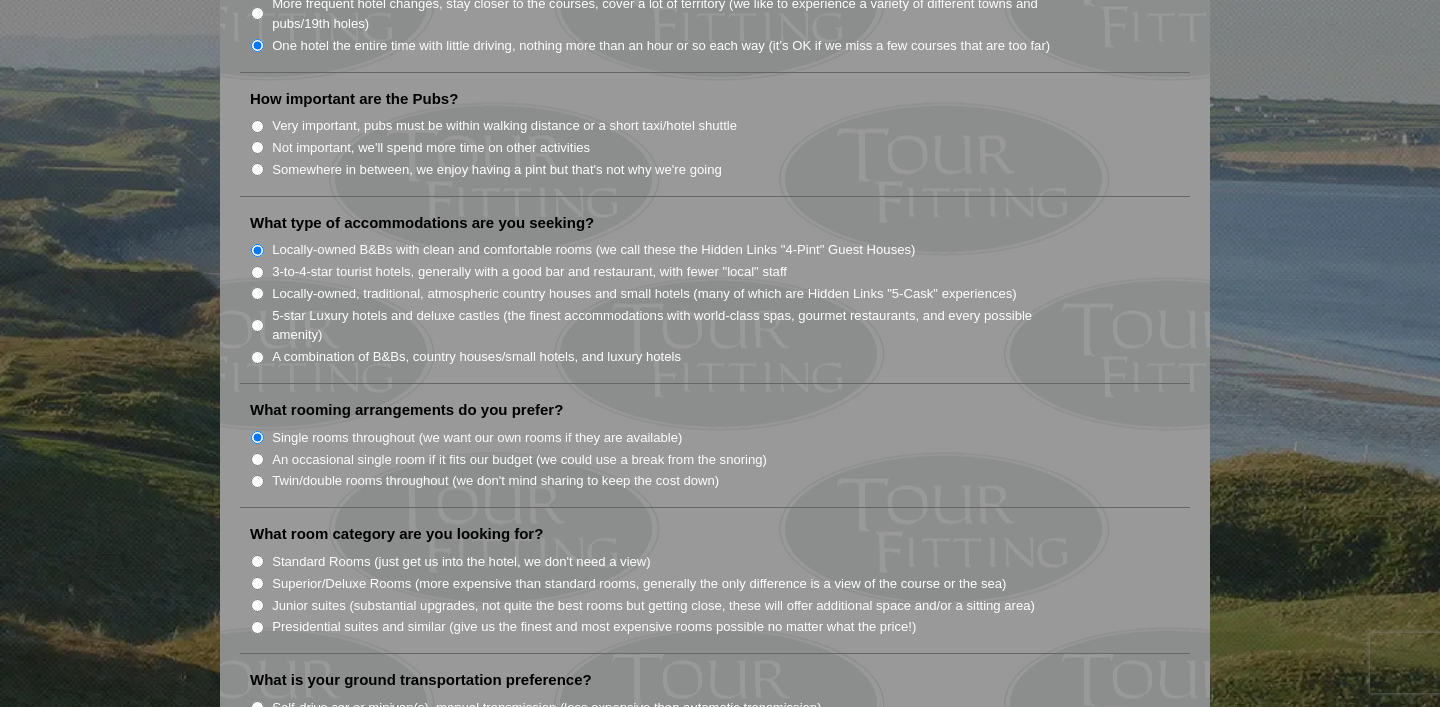 click on "Not important, we'll spend more time on other activities" at bounding box center [431, 148] 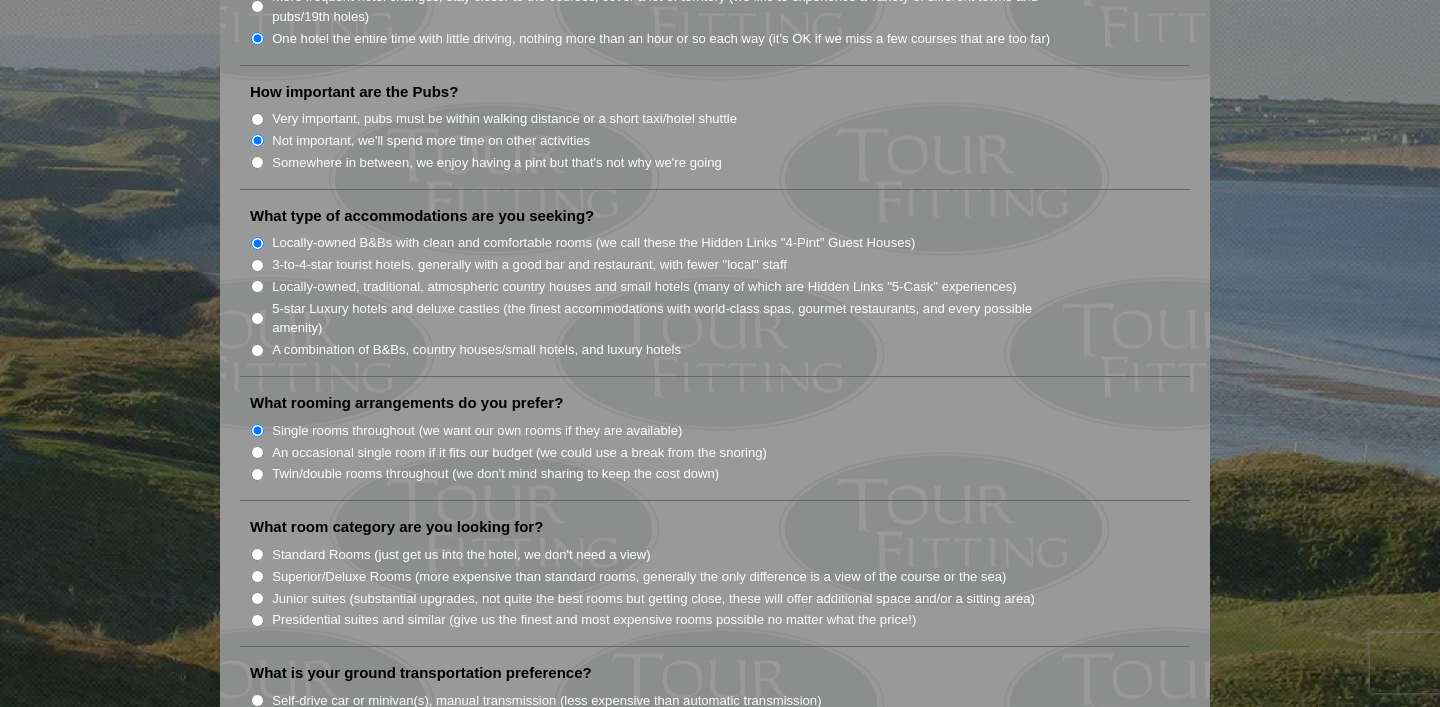 click on "Somewhere in between, we enjoy having a pint but that's not why we're going" at bounding box center (497, 163) 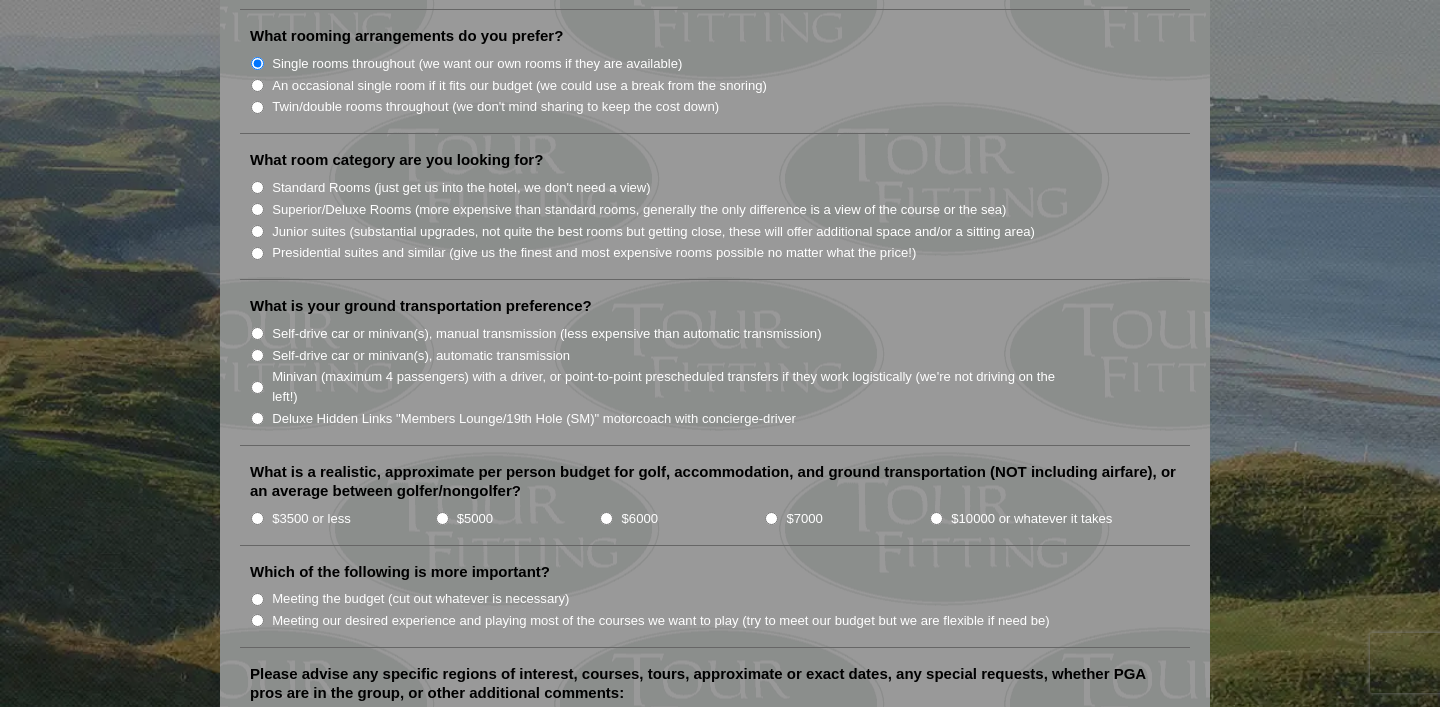 scroll, scrollTop: 1872, scrollLeft: 0, axis: vertical 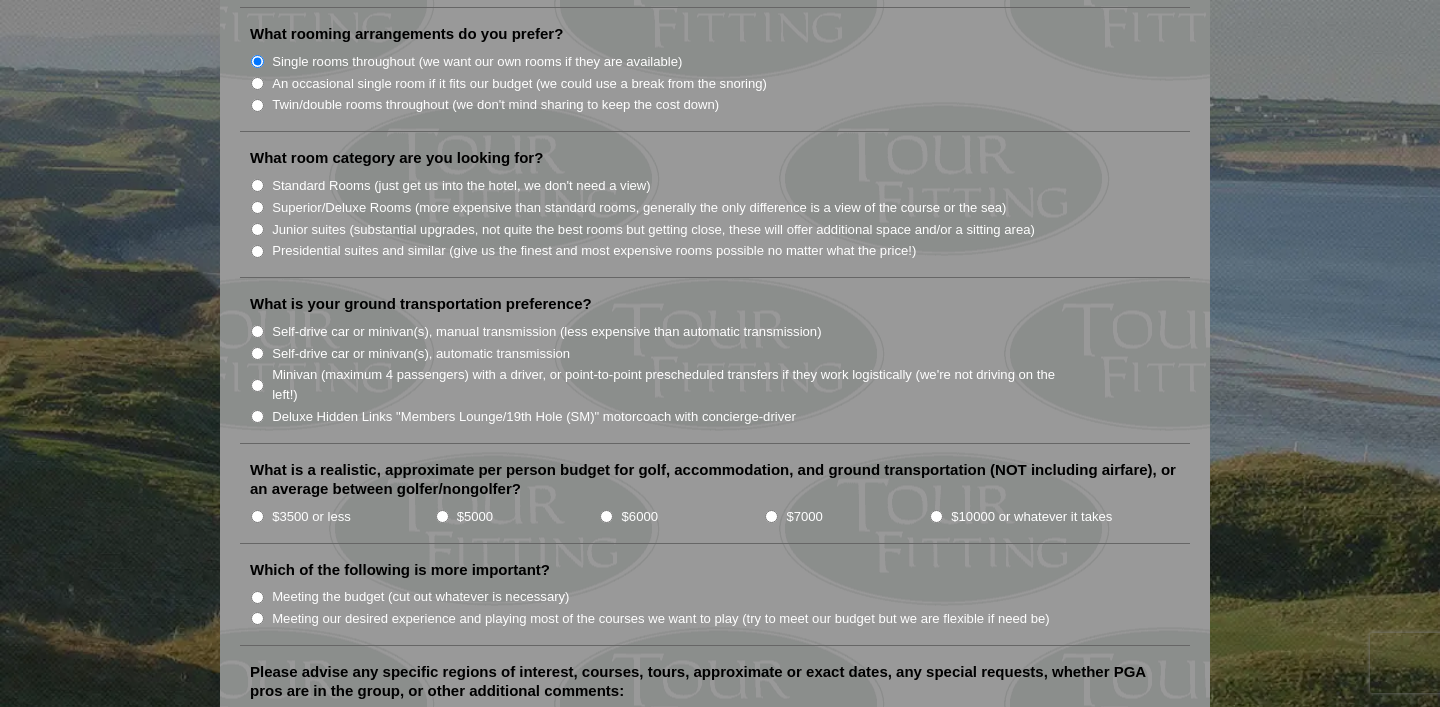 click on "Standard Rooms (just get us into the hotel, we don't need a view)" at bounding box center [461, 186] 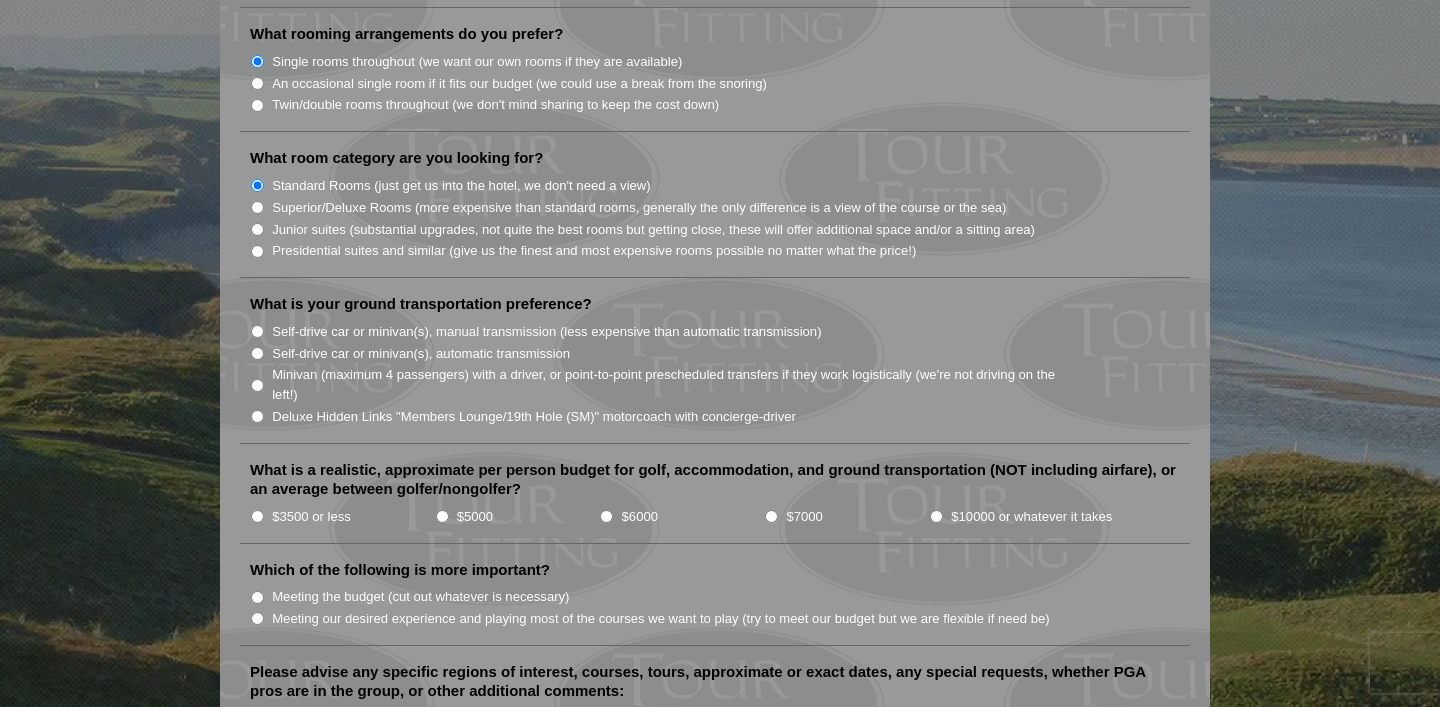 click on "Self-drive car or minivan(s), manual transmission (less expensive than automatic transmission)" at bounding box center [546, 332] 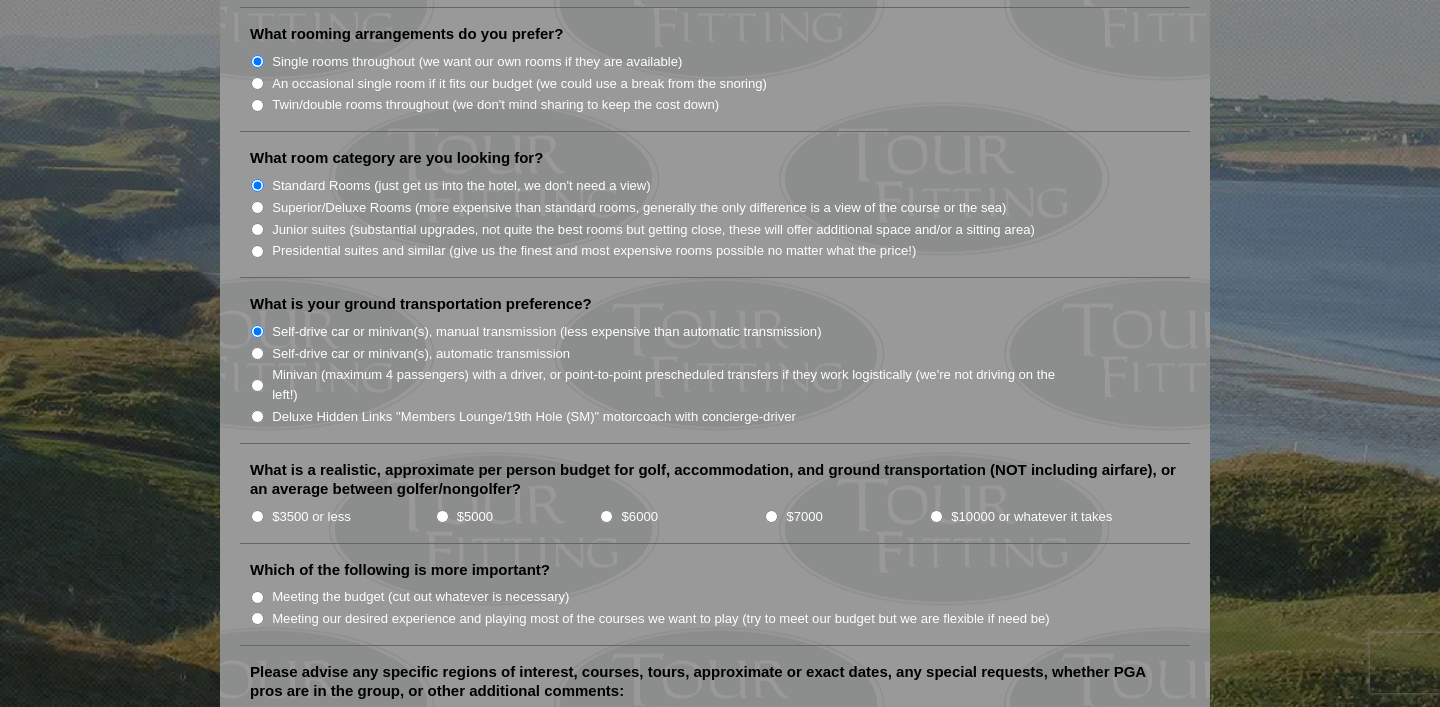 click on "$3500 or less" at bounding box center (311, 517) 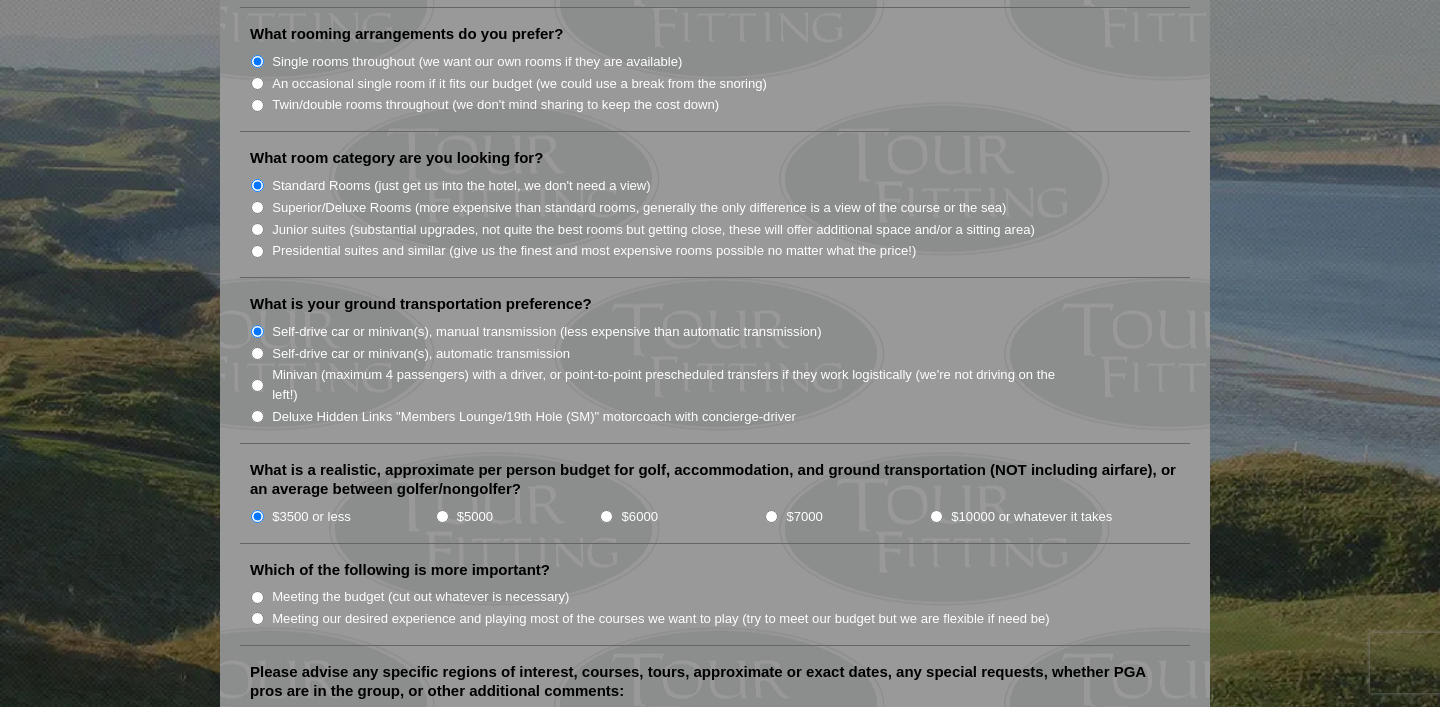 click on "Meeting the budget (cut out whatever is necessary)" at bounding box center (420, 597) 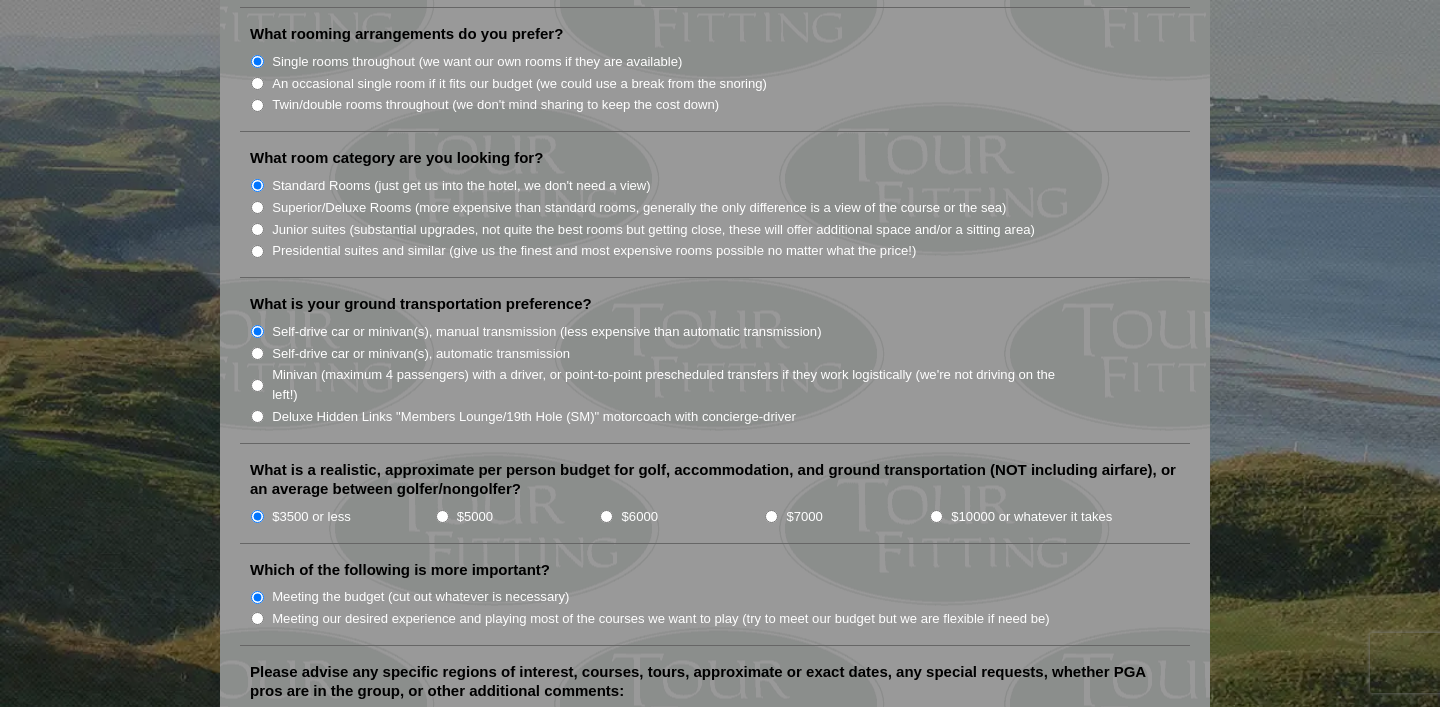 scroll, scrollTop: 2157, scrollLeft: 0, axis: vertical 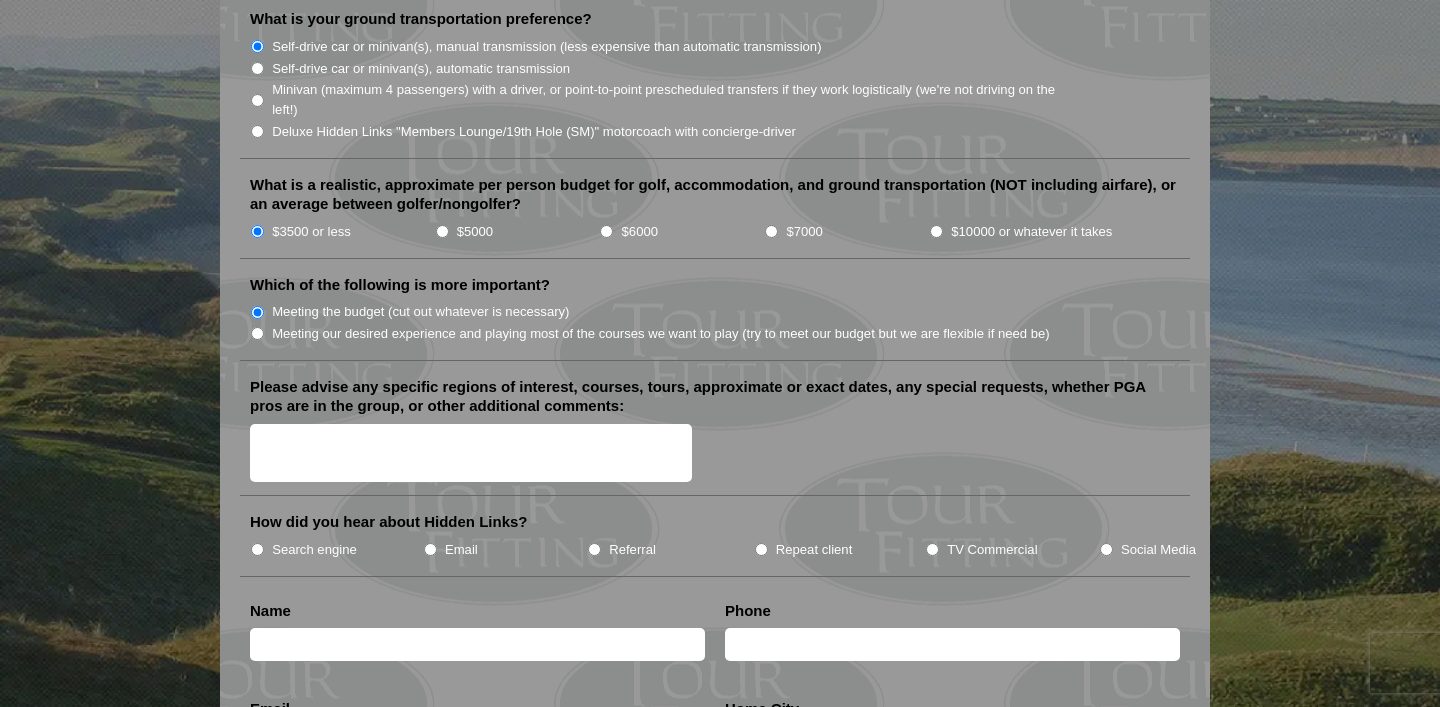 click on "Email" at bounding box center [430, 549] 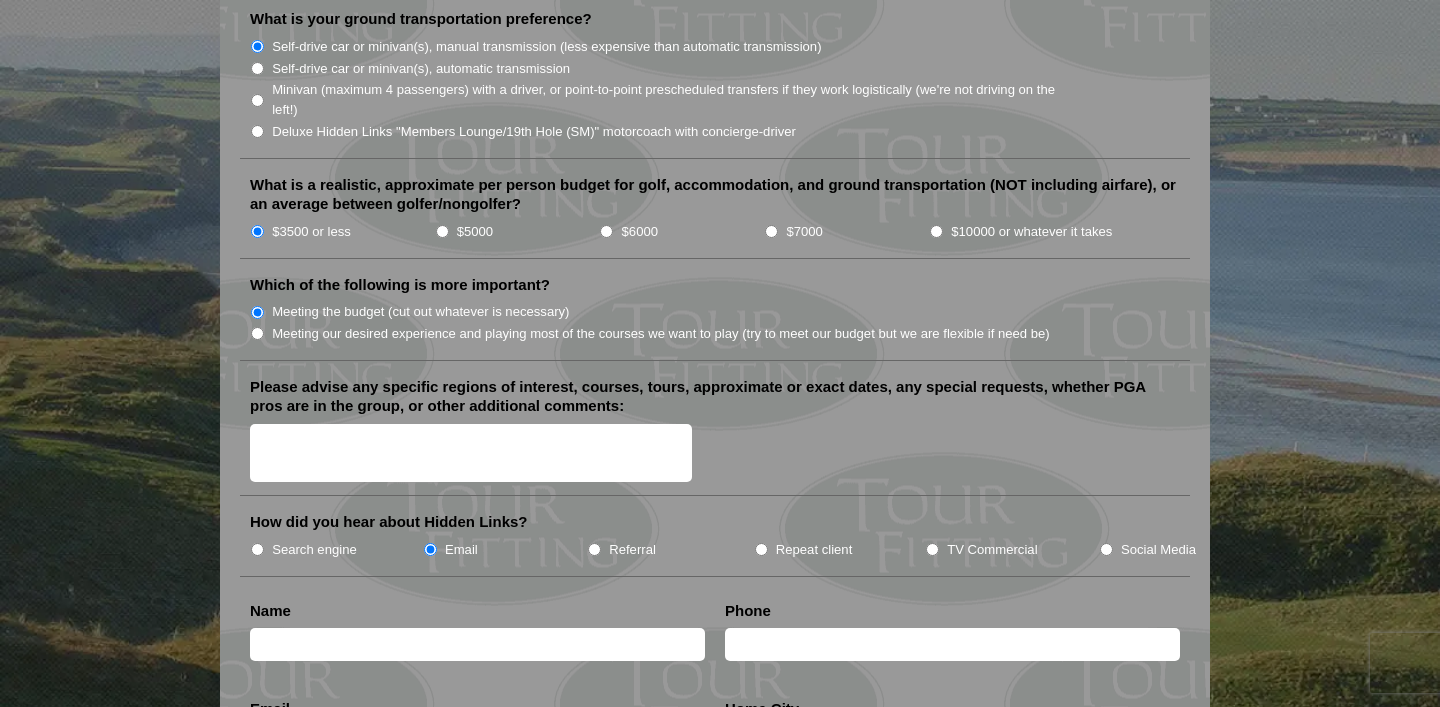 click on "Search engine" at bounding box center (314, 550) 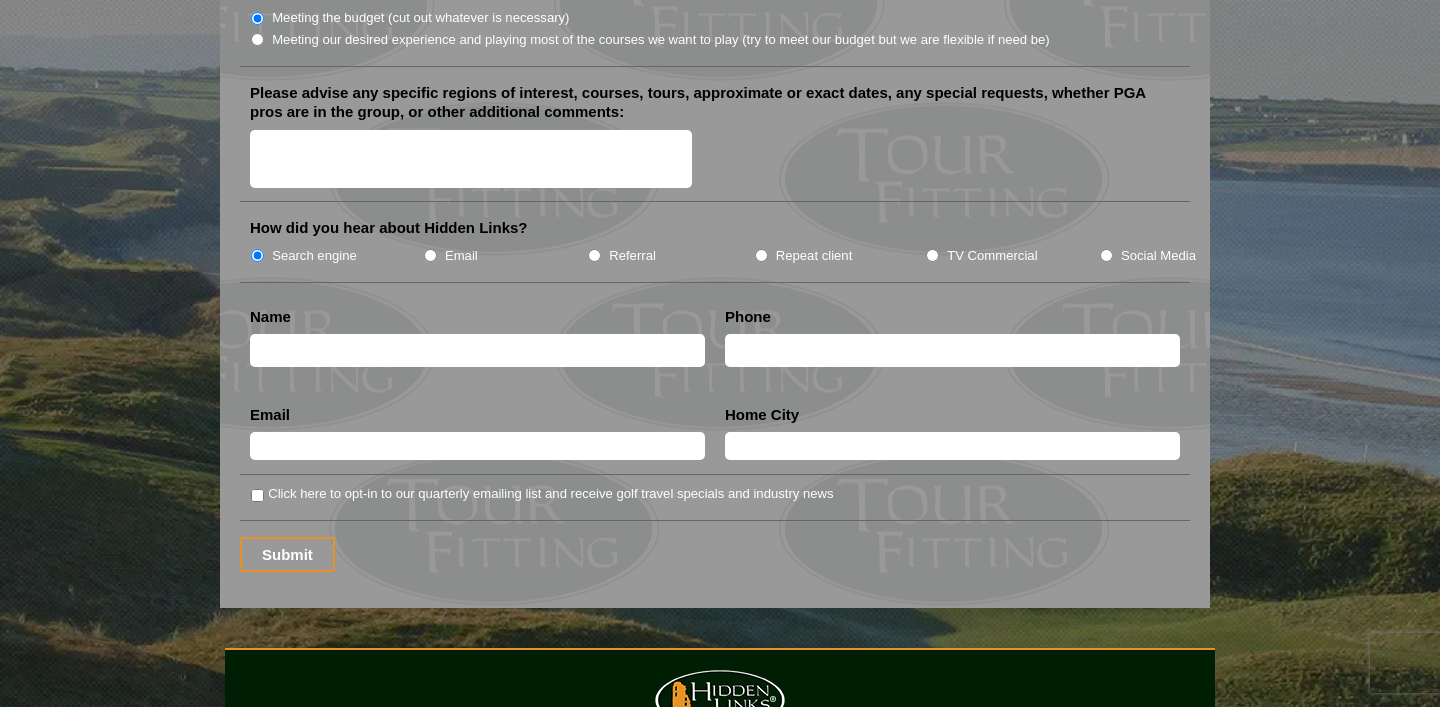 scroll, scrollTop: 2452, scrollLeft: 0, axis: vertical 